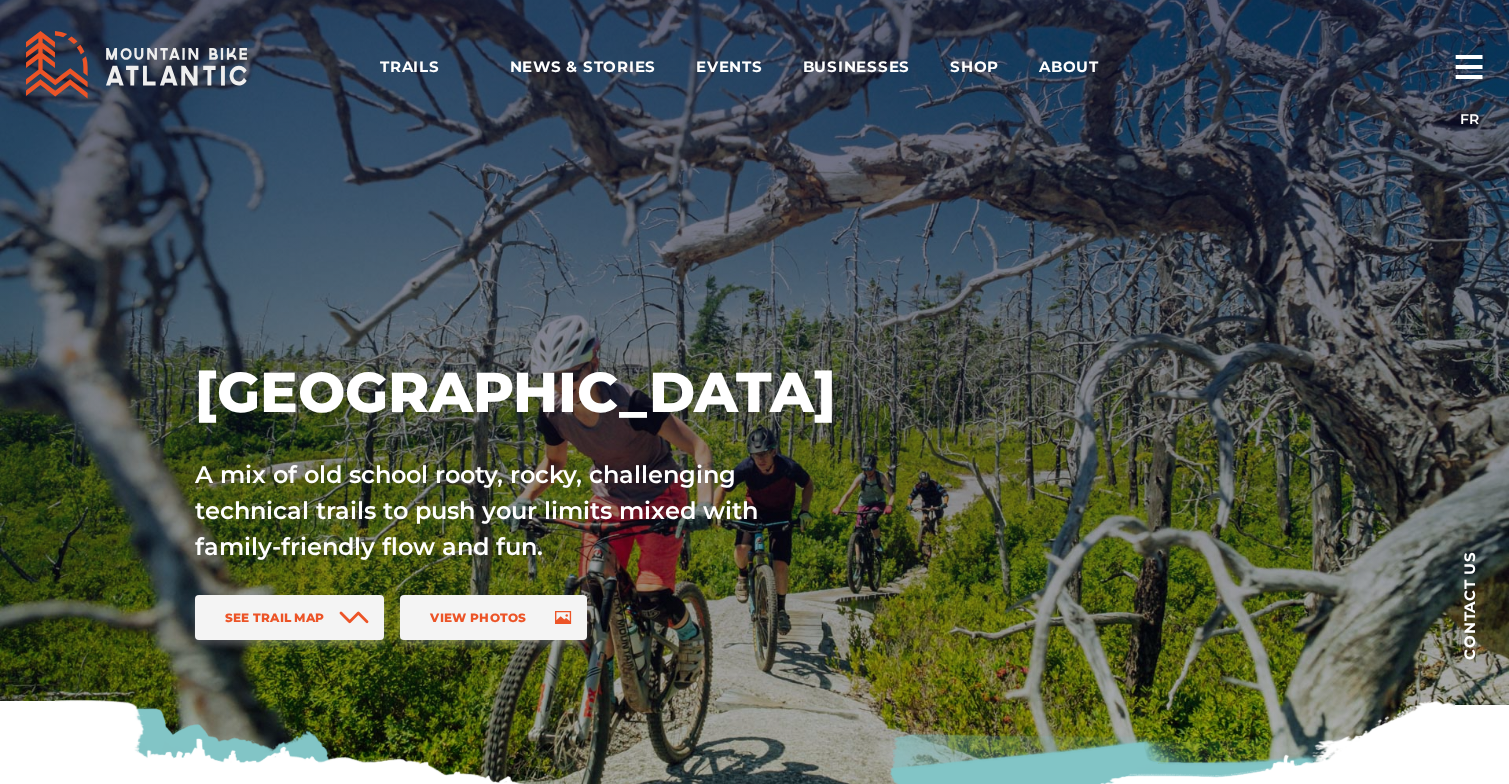 scroll, scrollTop: 0, scrollLeft: 0, axis: both 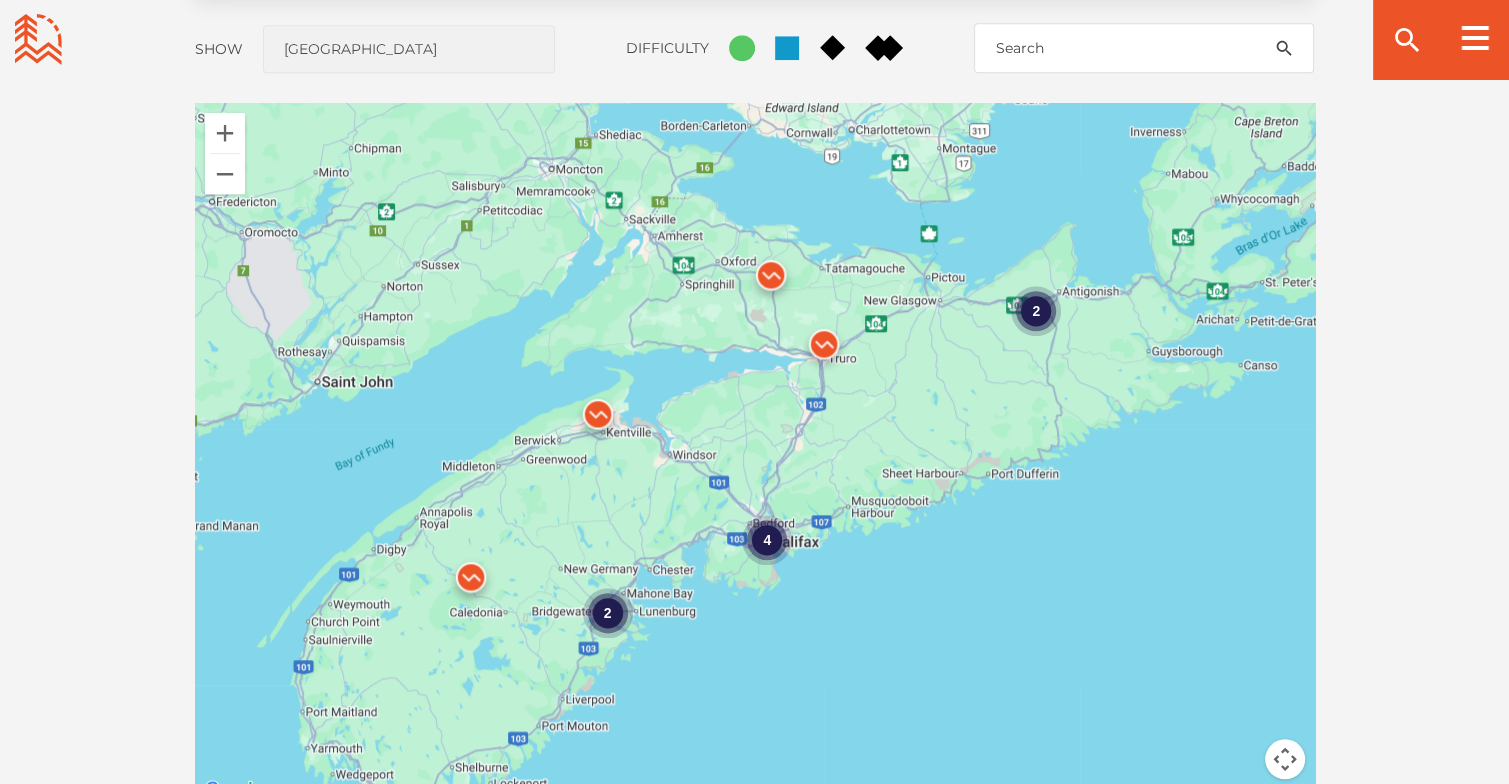 click on "4 2 2" at bounding box center [755, 453] 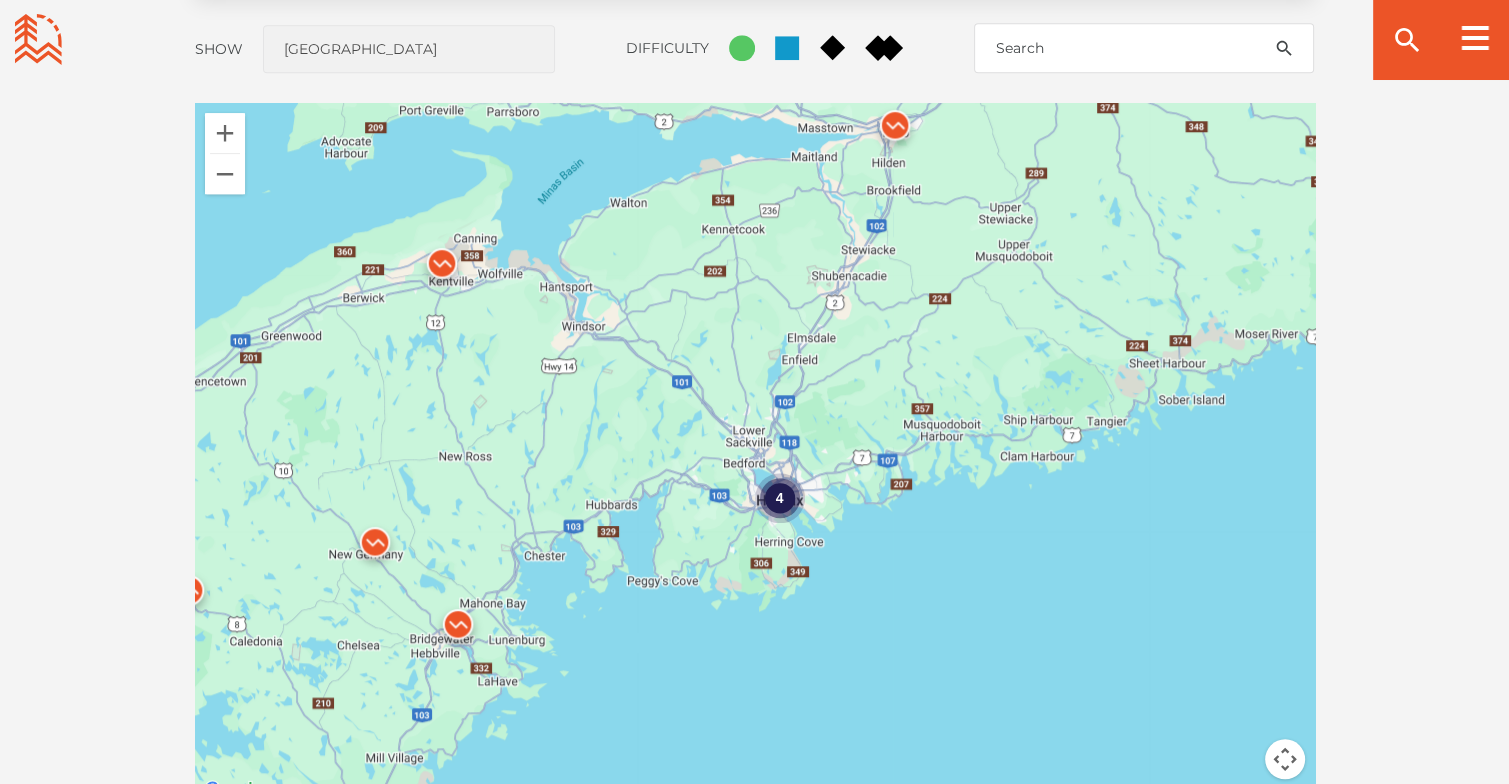click on "4" at bounding box center [755, 453] 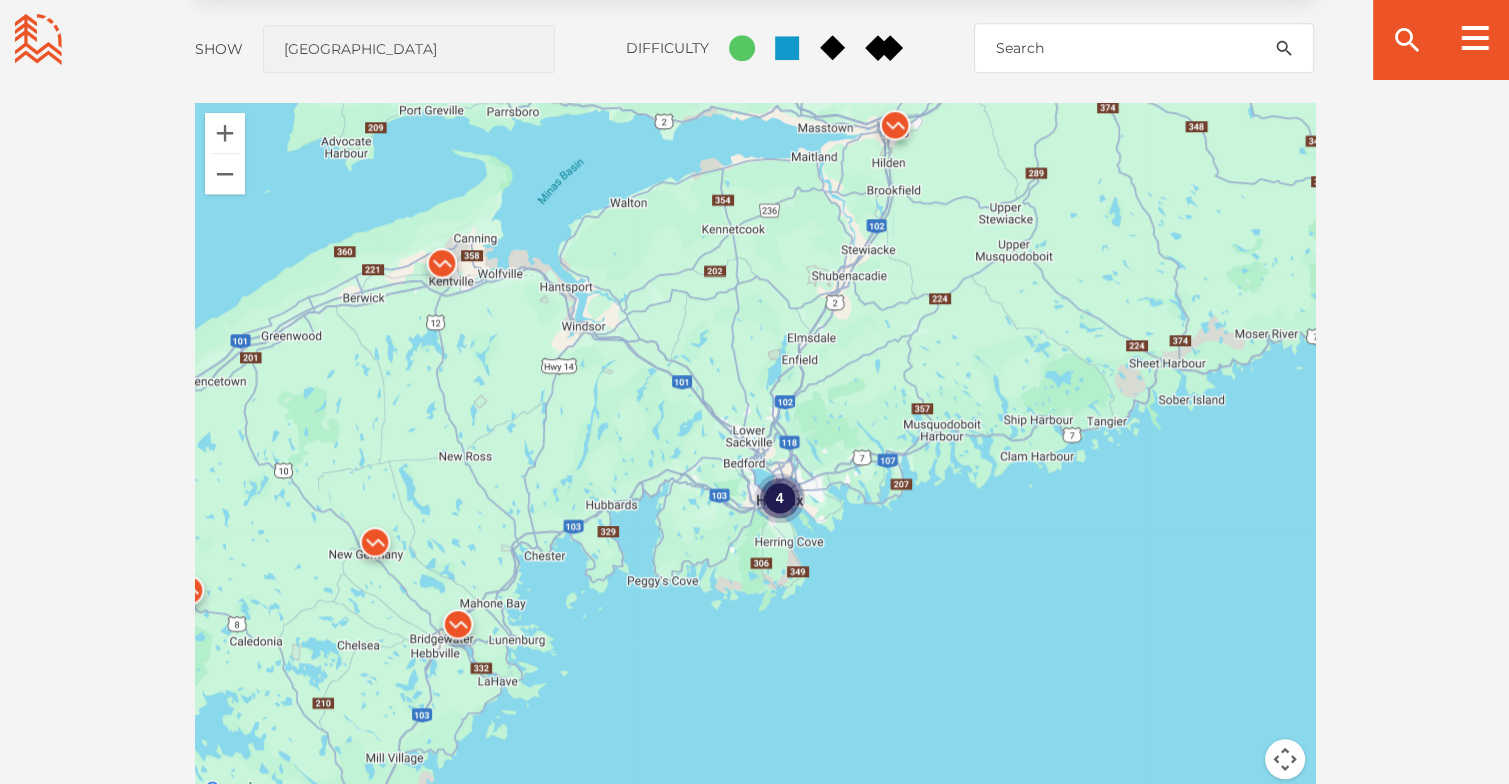 click on "4" at bounding box center [755, 453] 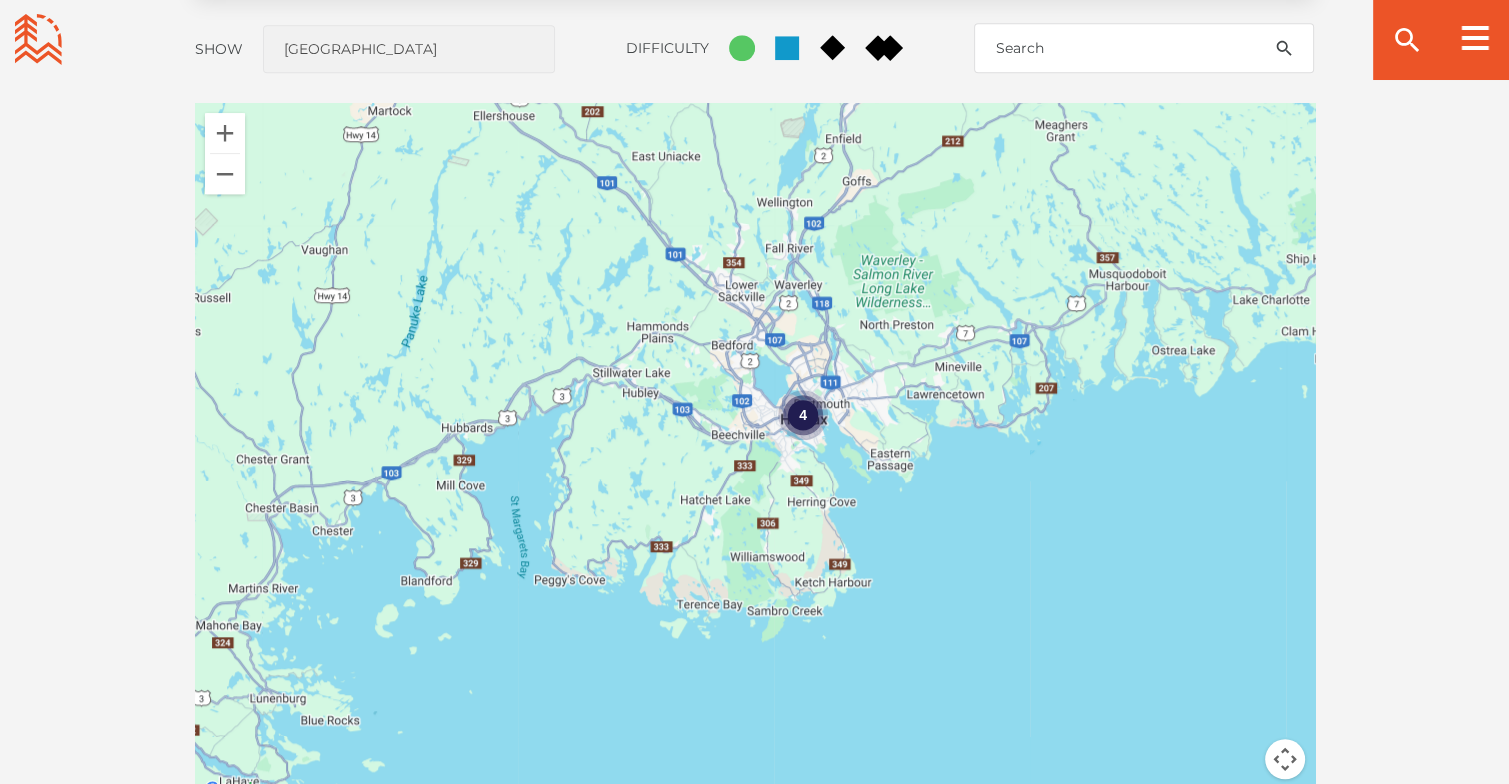 click on "4" at bounding box center [755, 453] 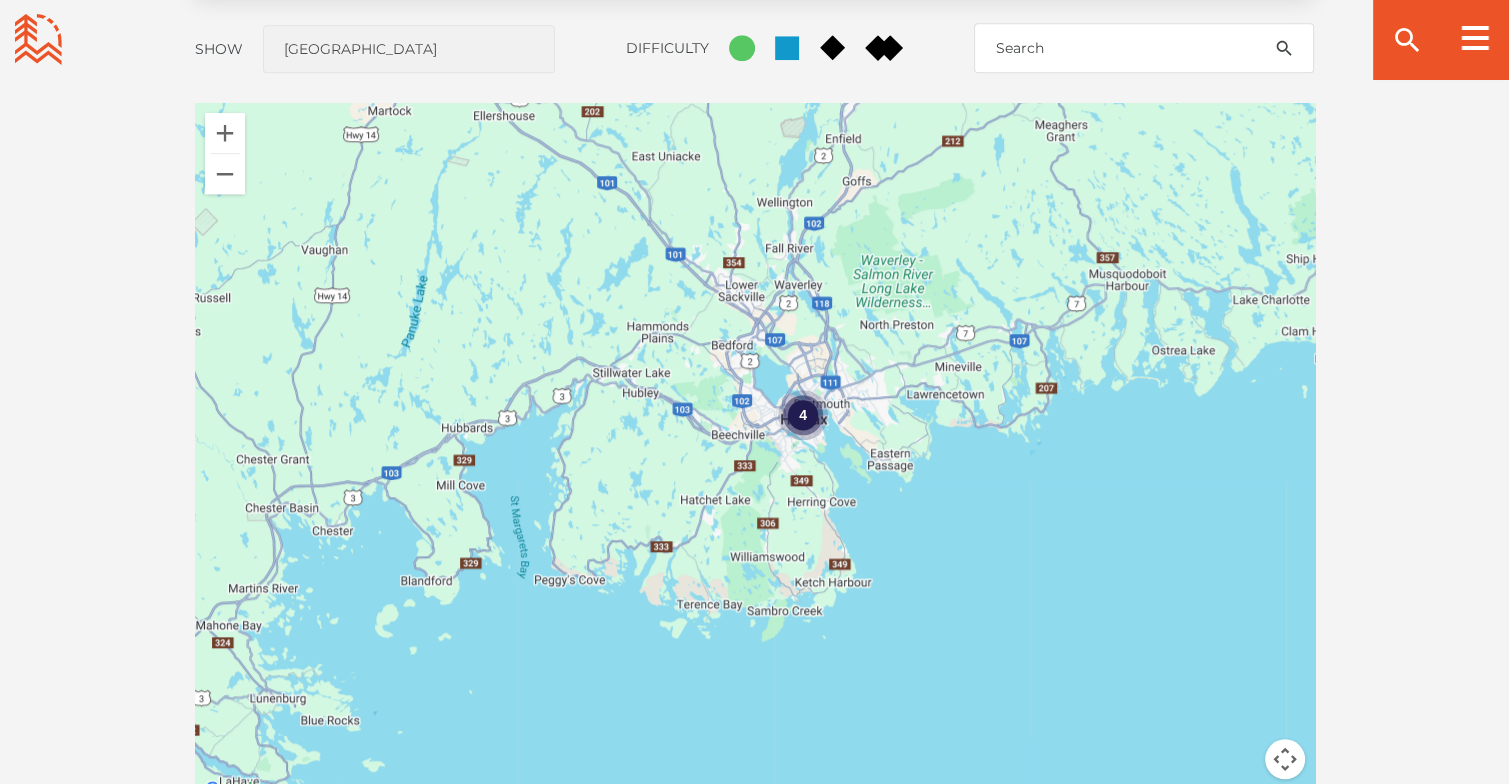 click on "4" at bounding box center [755, 453] 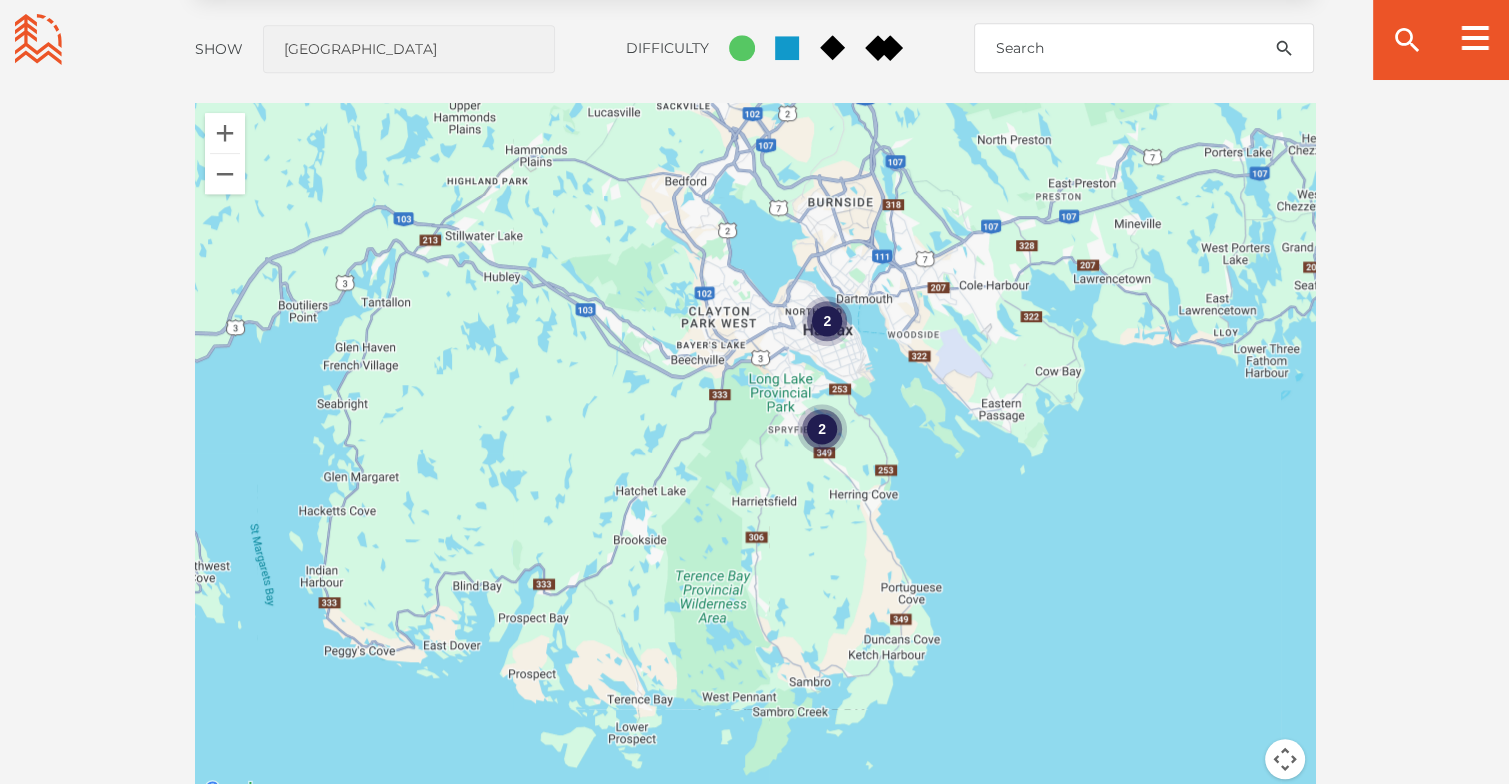 click on "2 2" at bounding box center (755, 453) 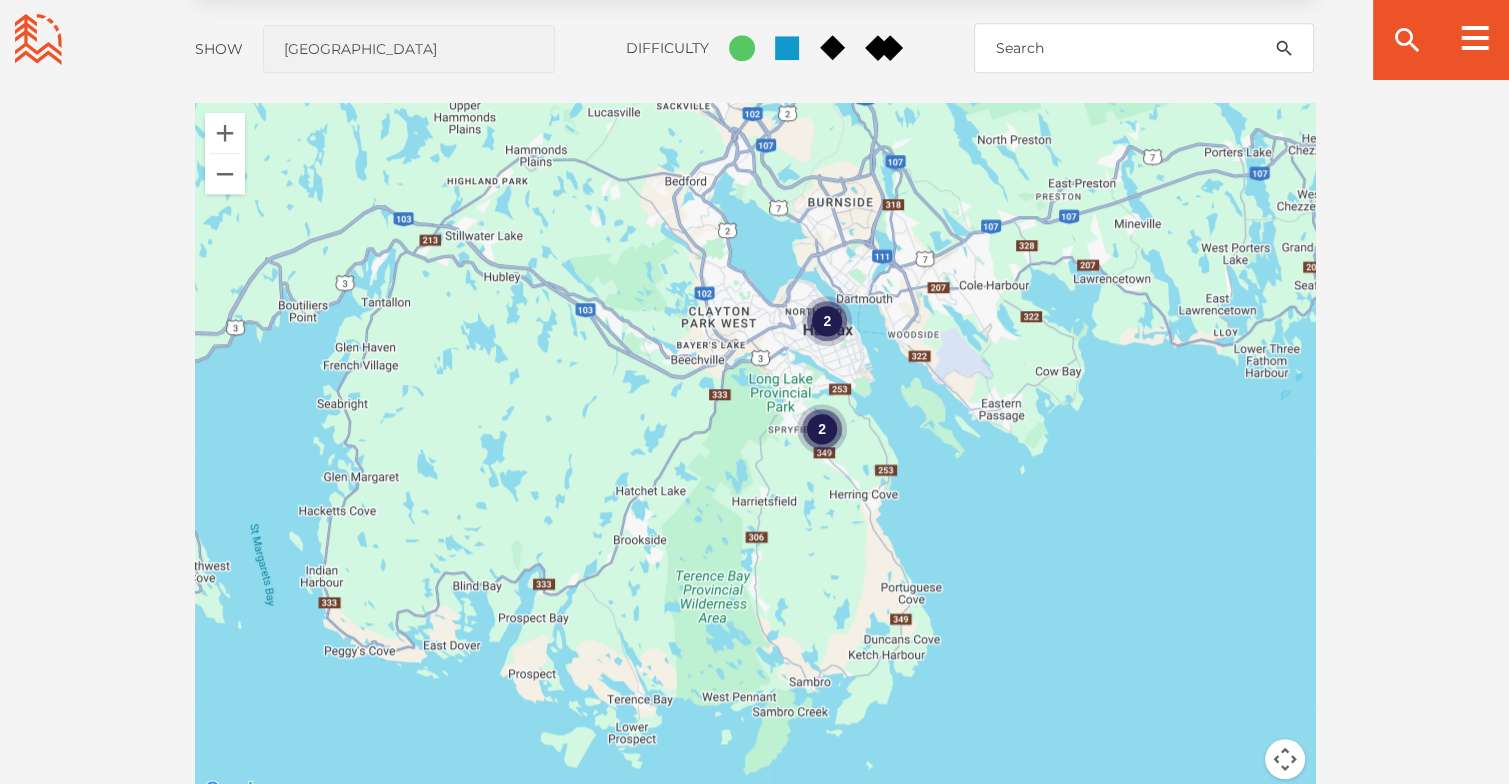 click on "2 2" at bounding box center (755, 453) 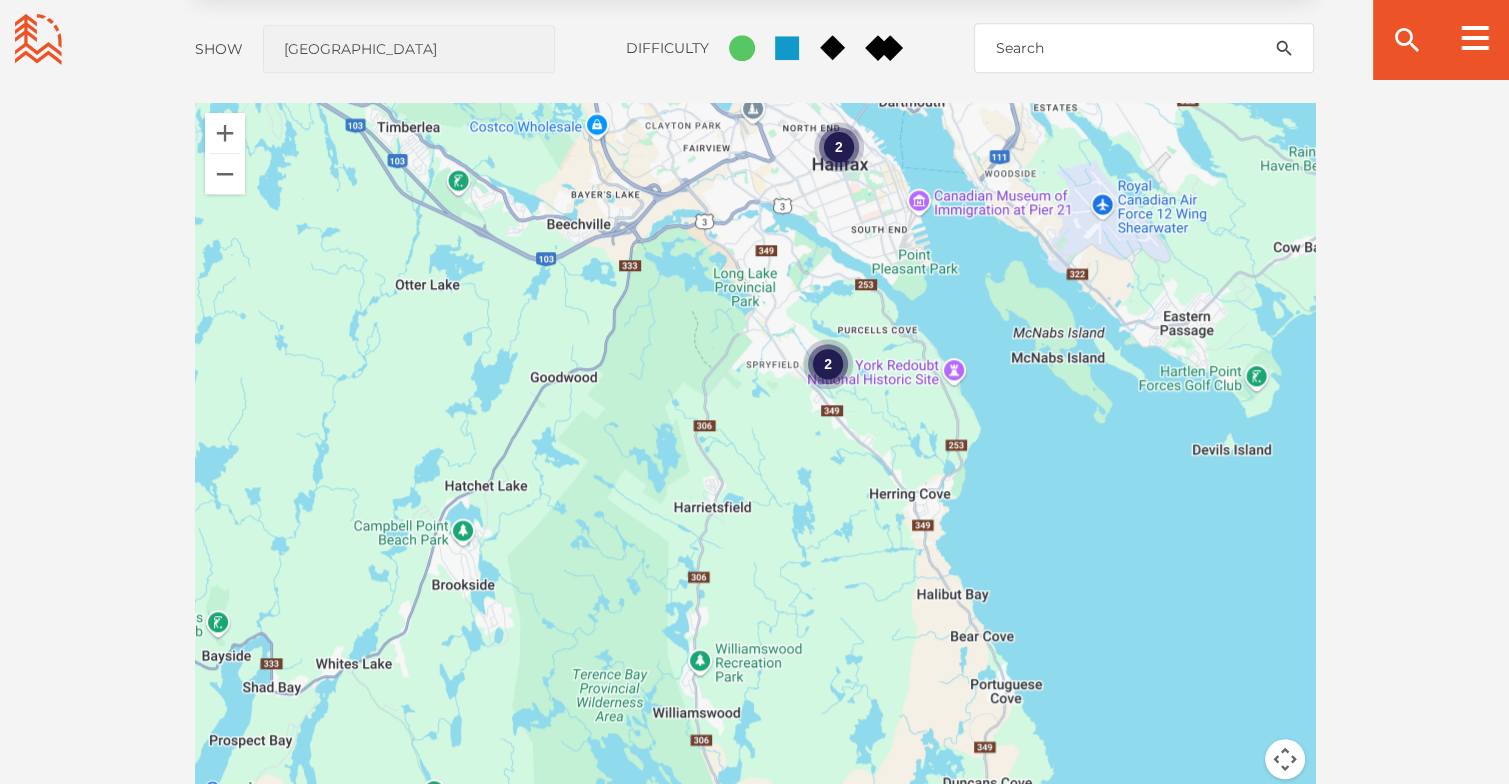 click on "2 2" at bounding box center (755, 453) 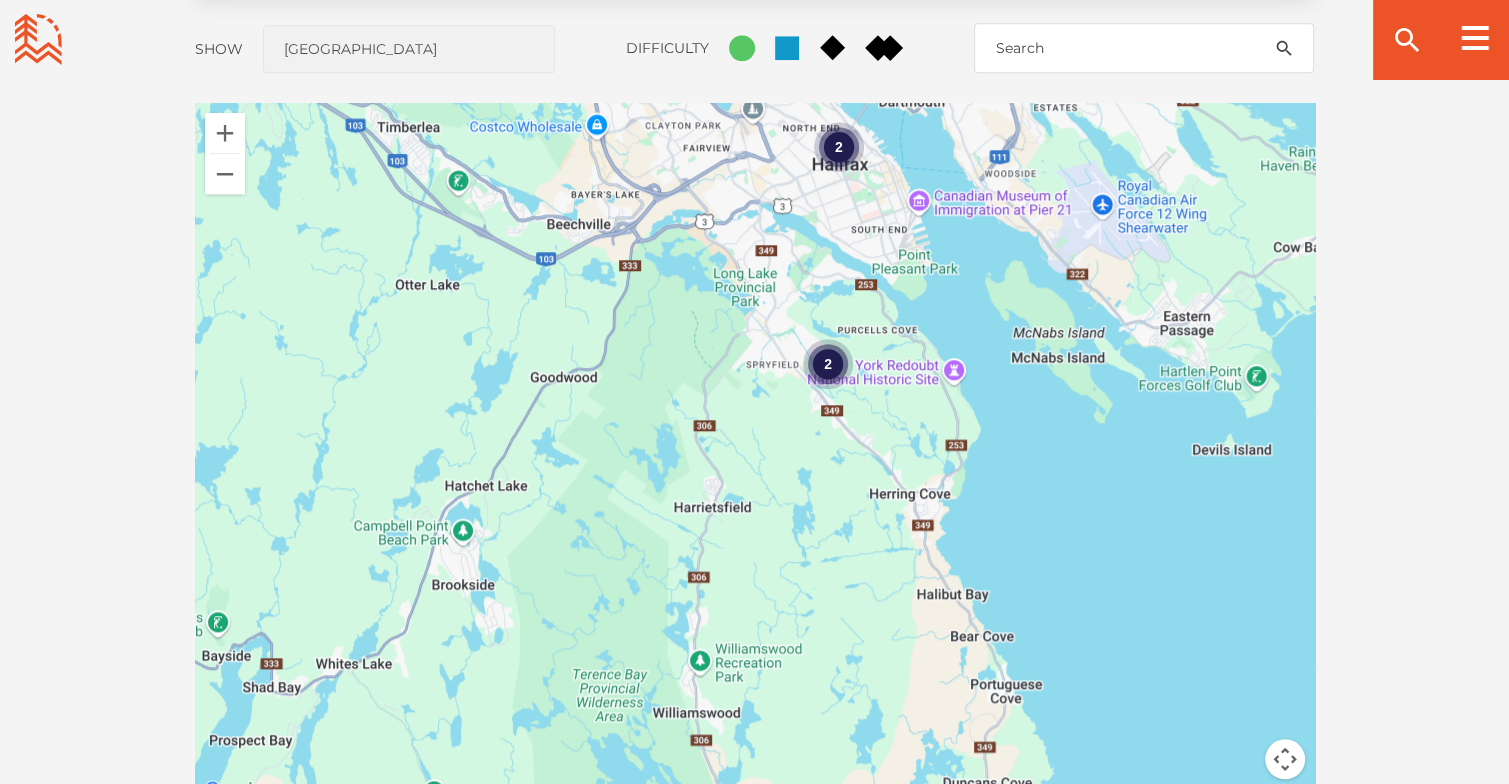 click on "2 2" at bounding box center [755, 453] 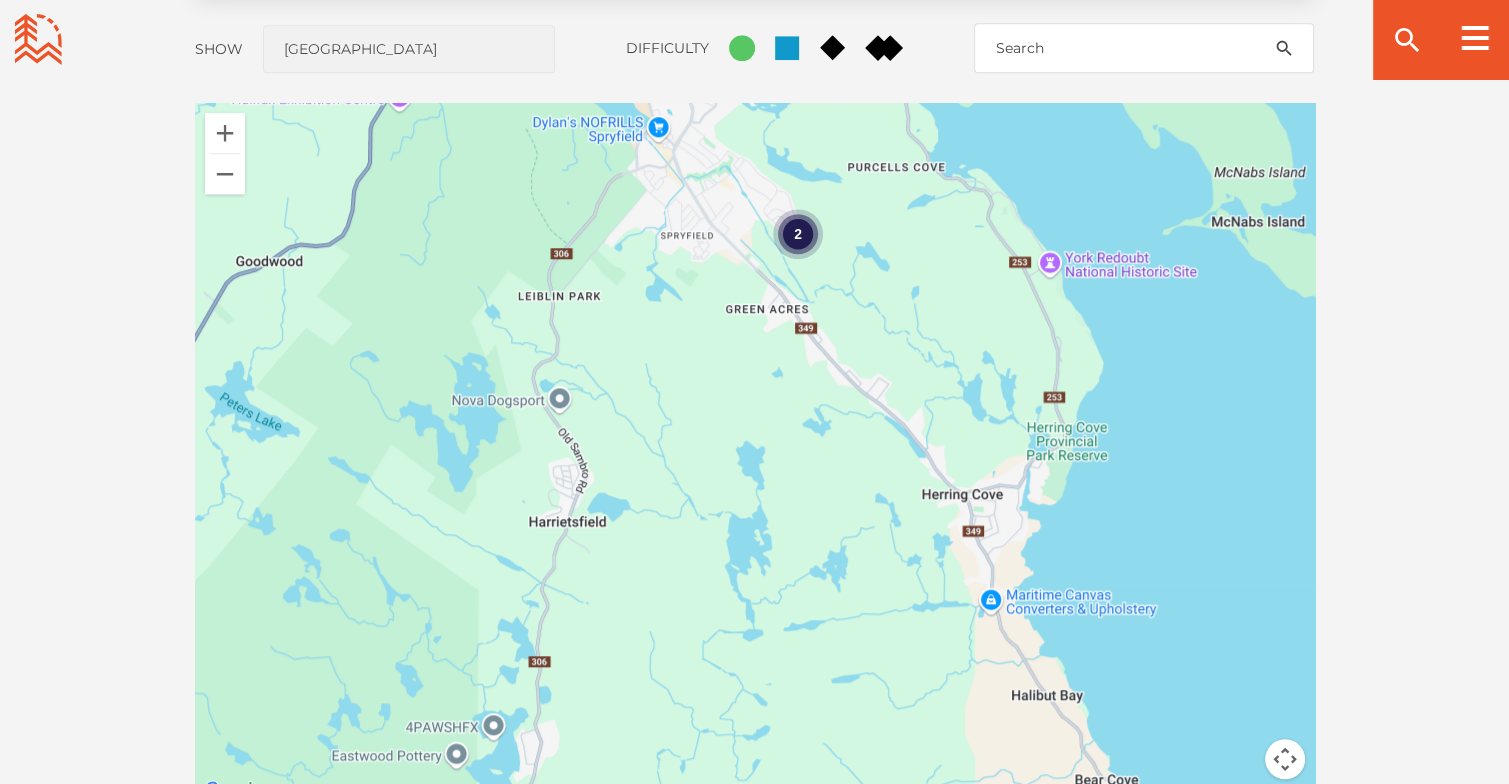 click on "2" at bounding box center [755, 453] 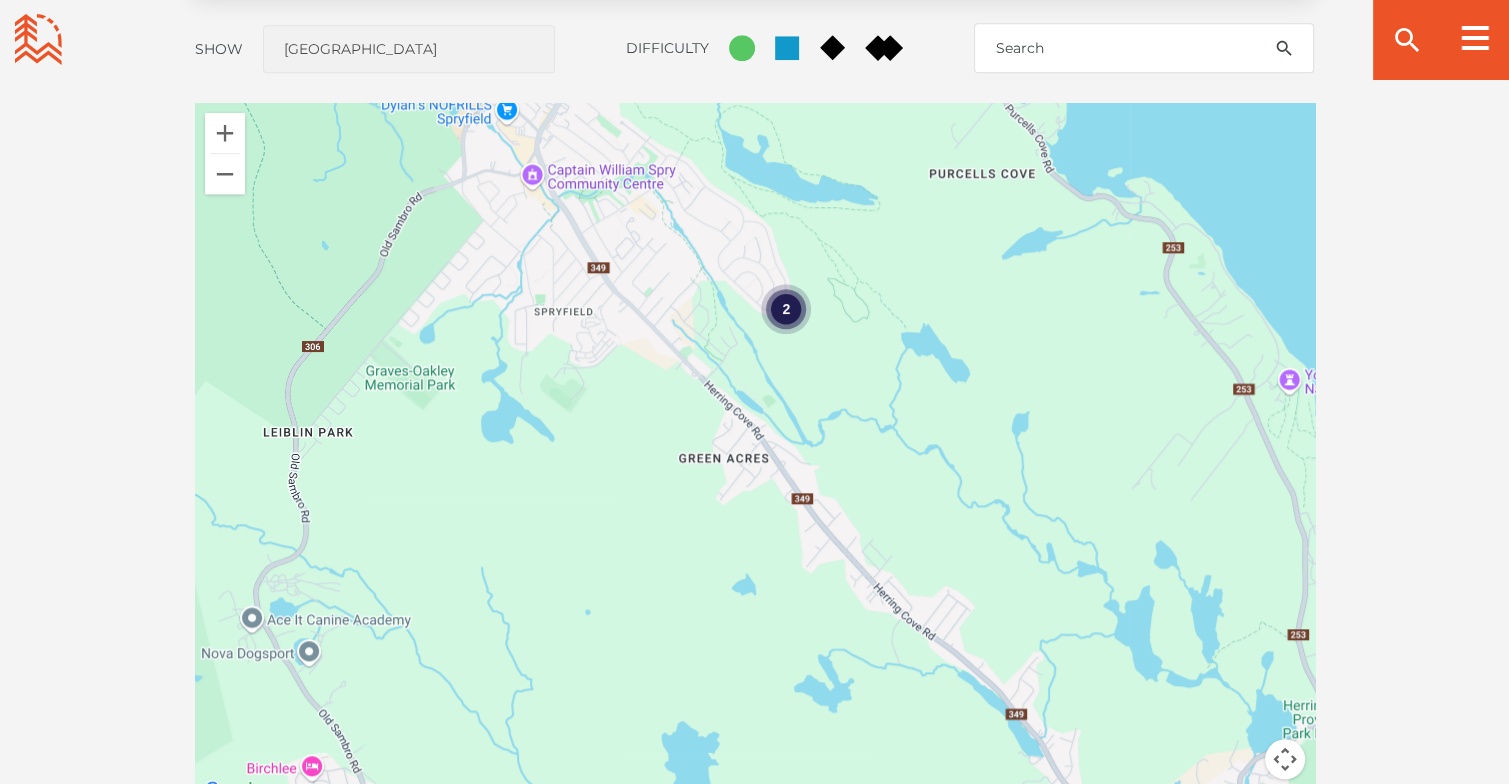 drag, startPoint x: 796, startPoint y: 246, endPoint x: 835, endPoint y: 415, distance: 173.44164 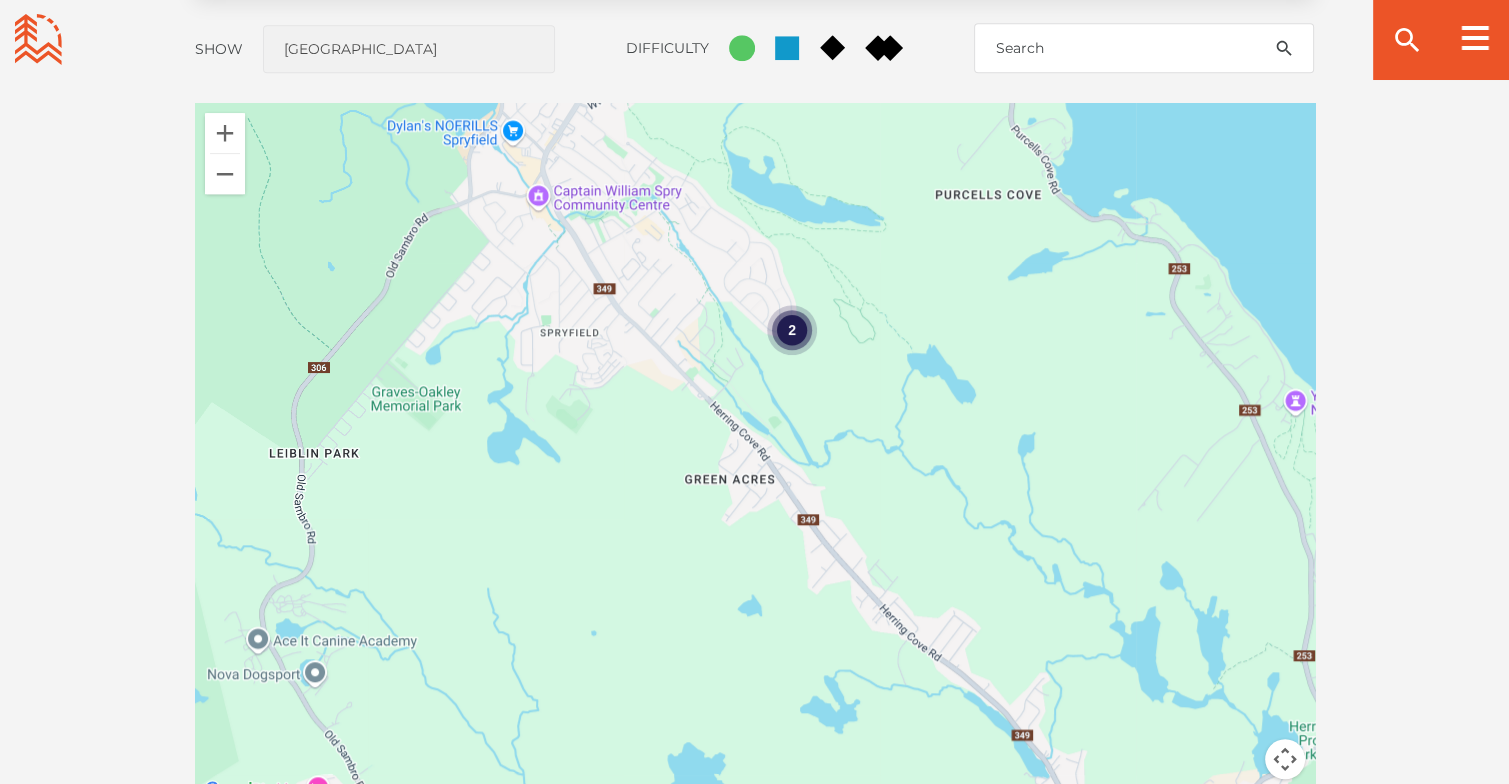 click on "2" at bounding box center (755, 453) 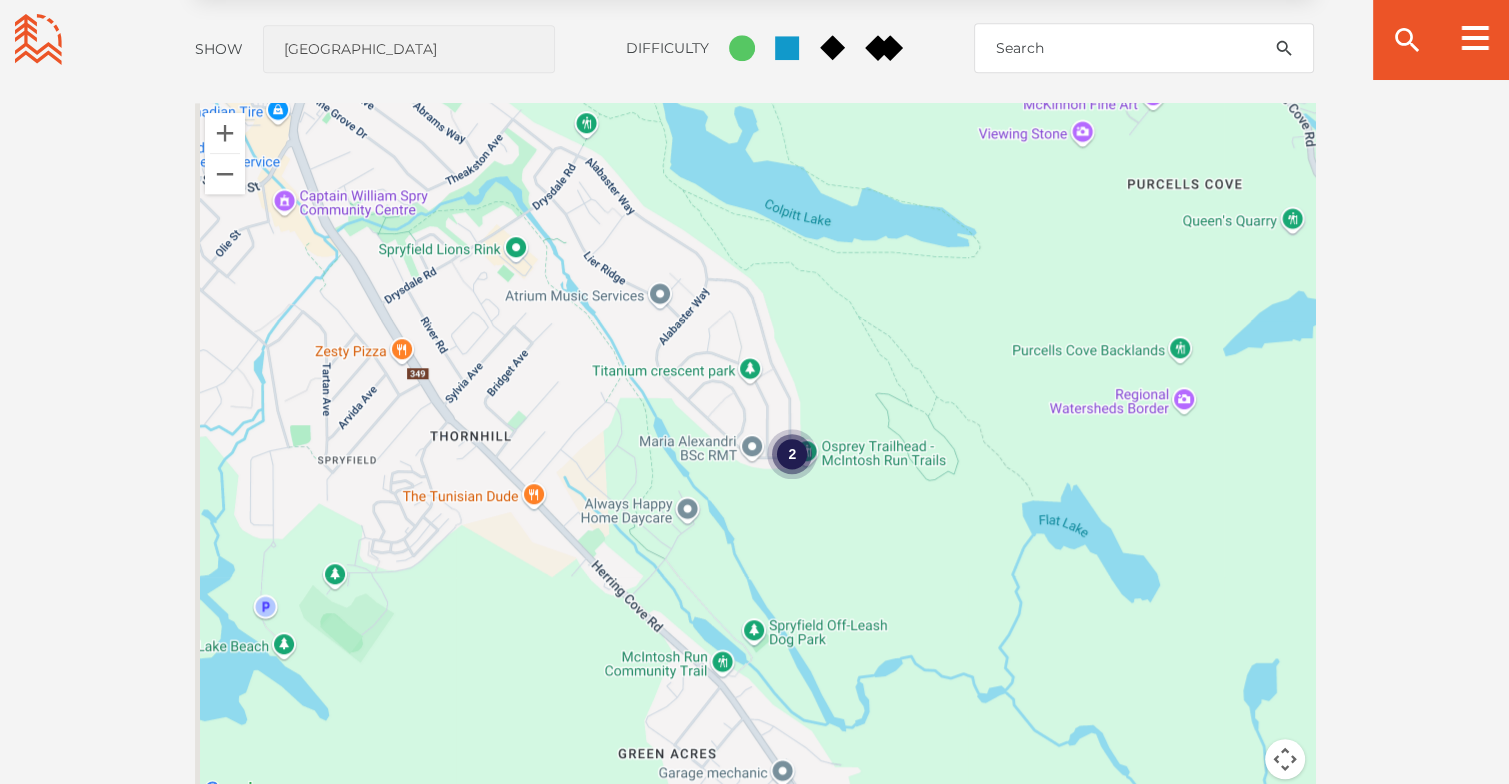 drag, startPoint x: 708, startPoint y: 299, endPoint x: 755, endPoint y: 552, distance: 257.32858 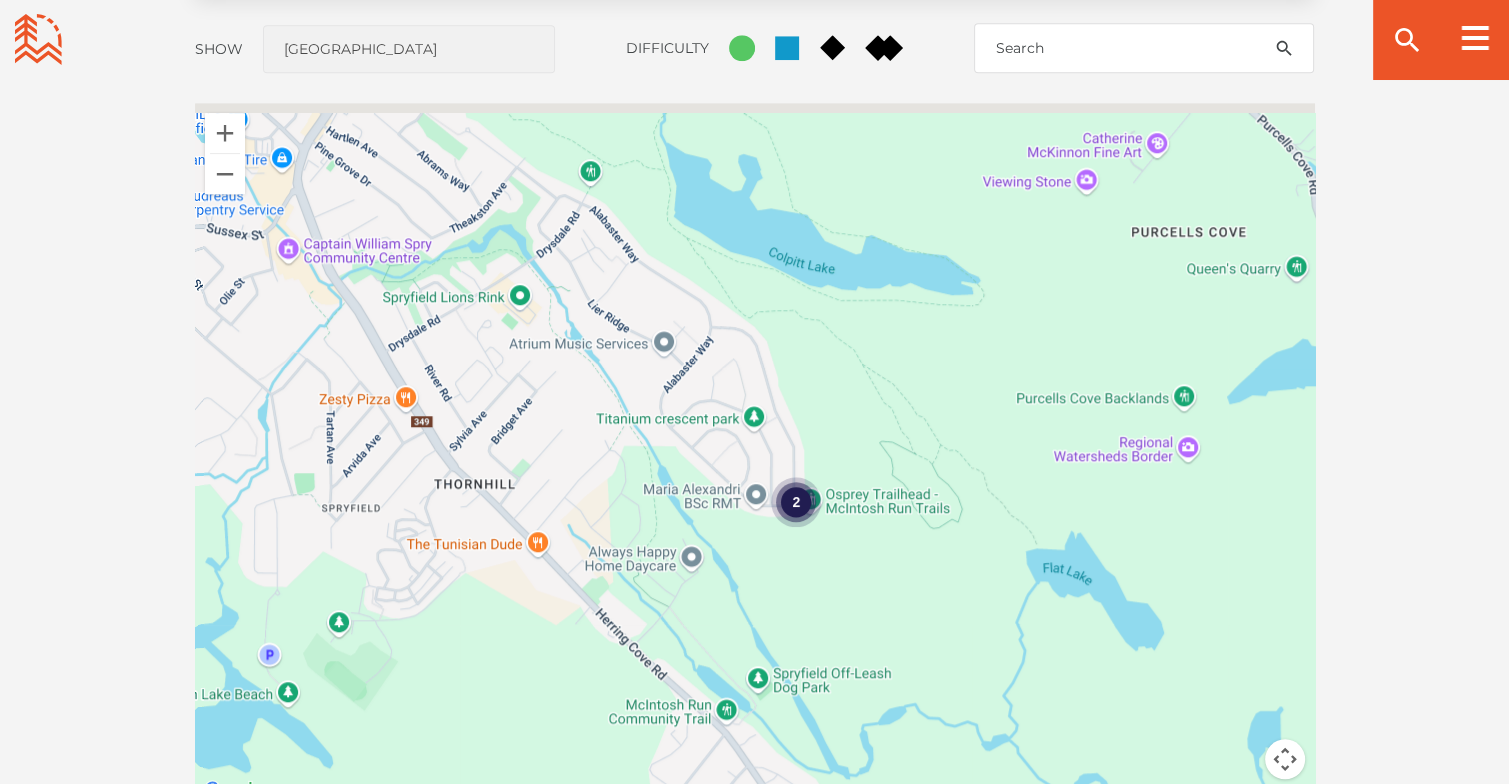click on "2" at bounding box center [755, 453] 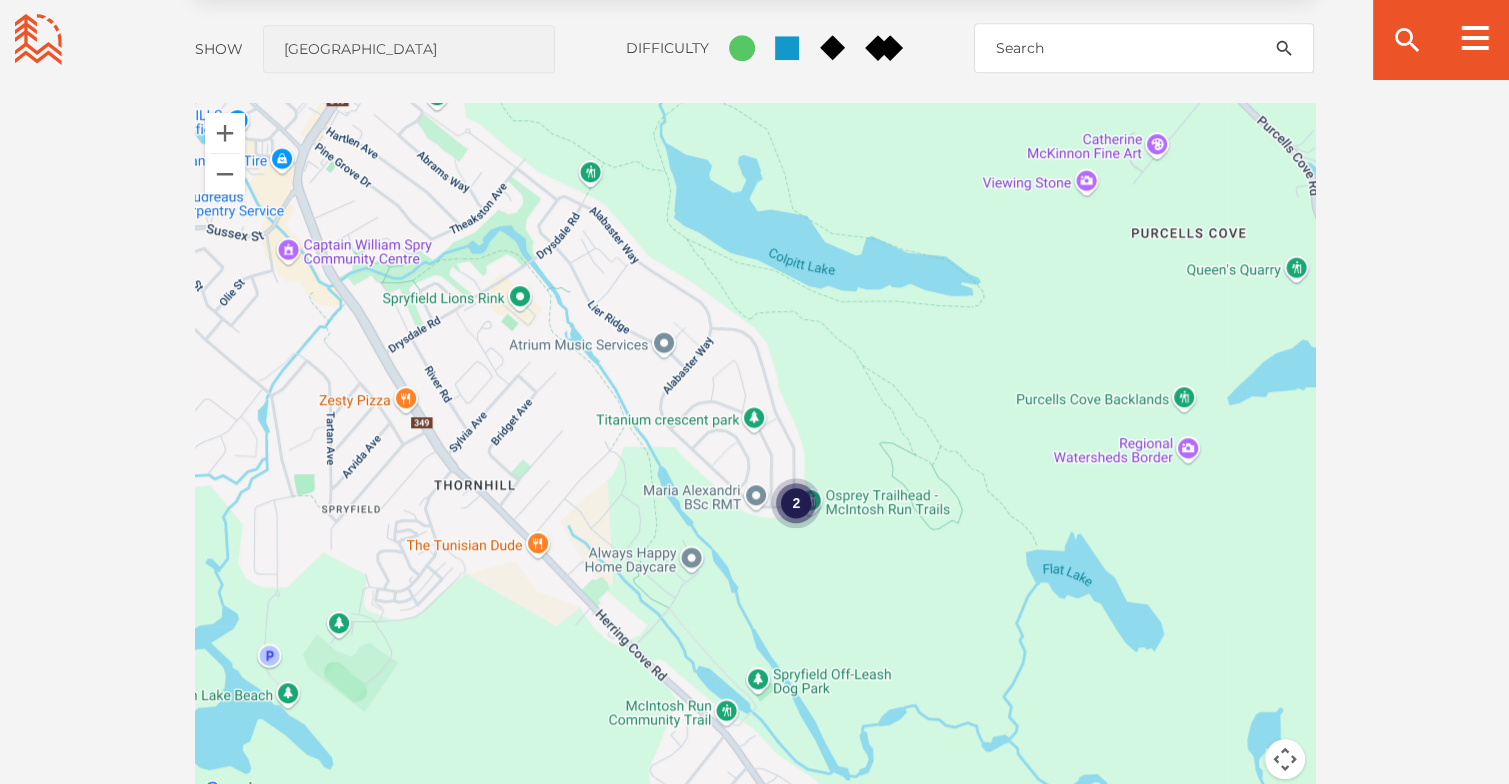 click on "2" at bounding box center (755, 453) 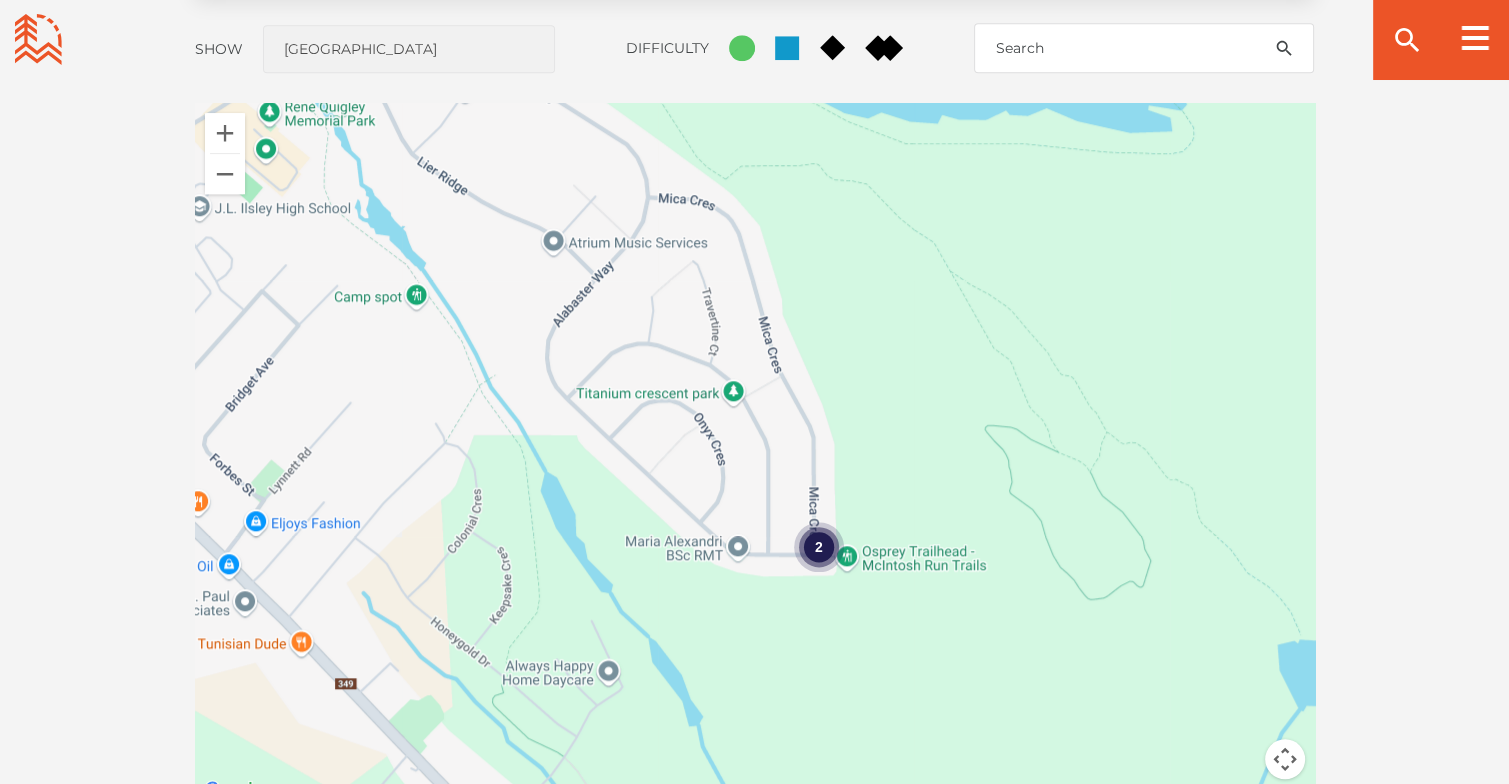 drag, startPoint x: 907, startPoint y: 515, endPoint x: 880, endPoint y: 712, distance: 198.84164 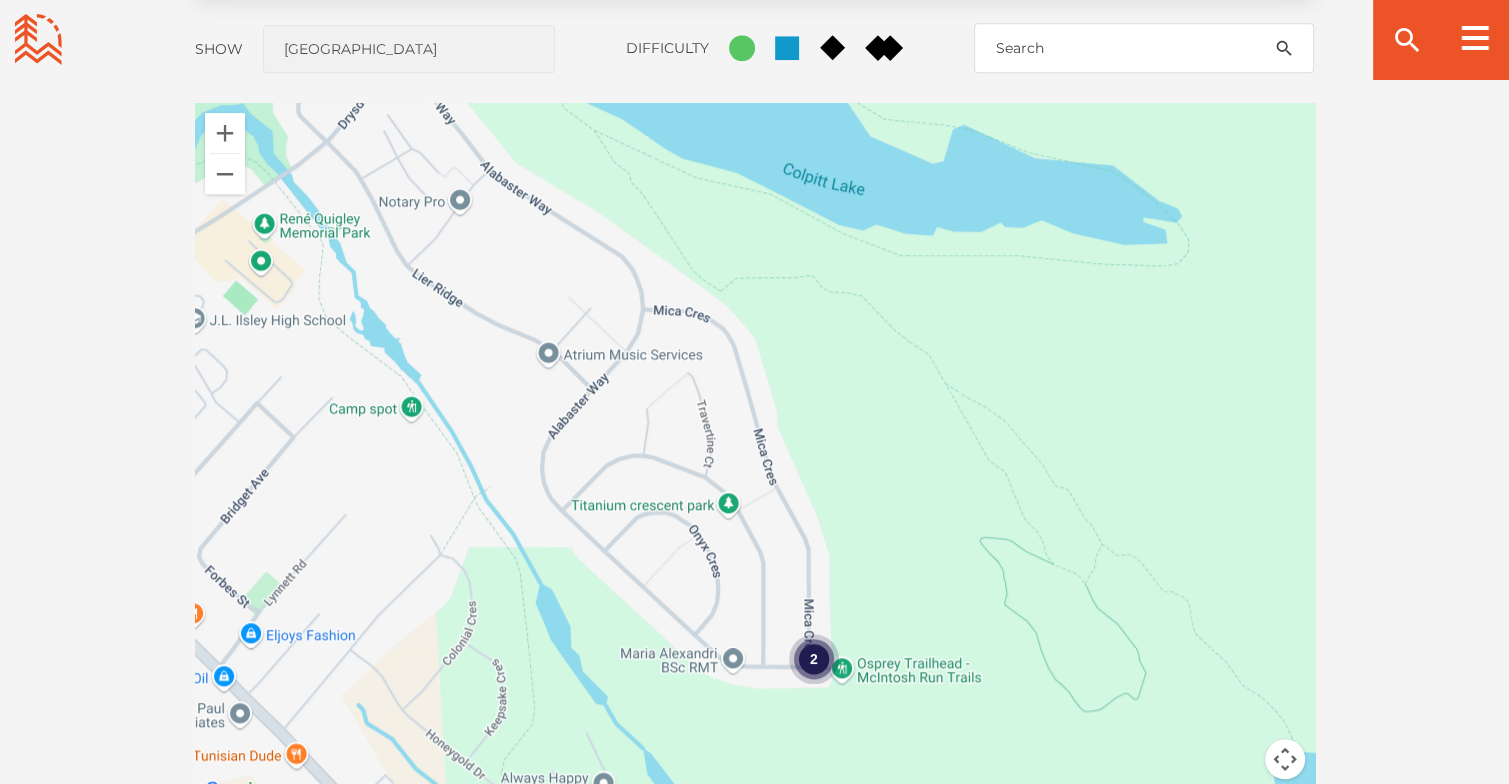 click on "2" at bounding box center (755, 453) 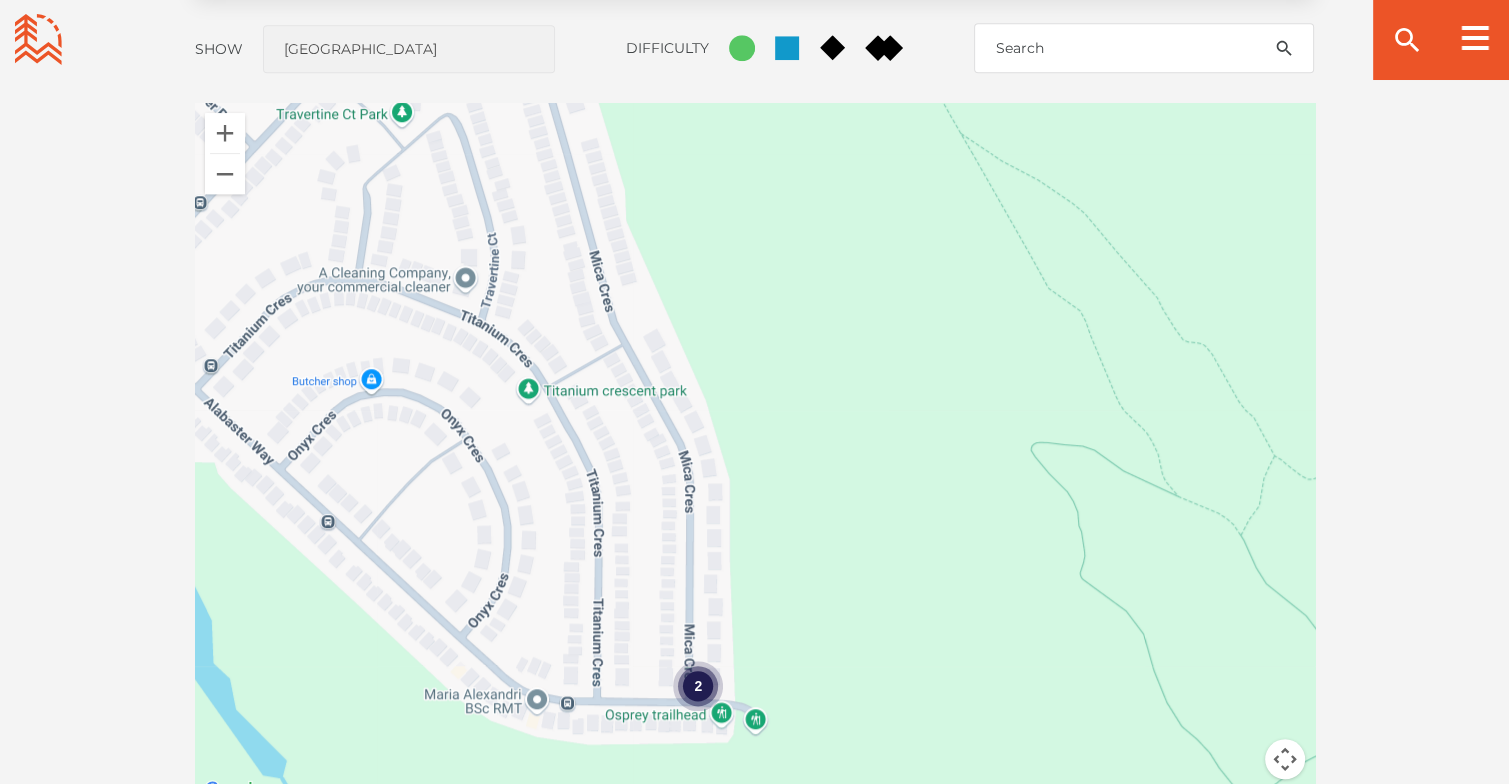 drag, startPoint x: 872, startPoint y: 705, endPoint x: 860, endPoint y: 386, distance: 319.22562 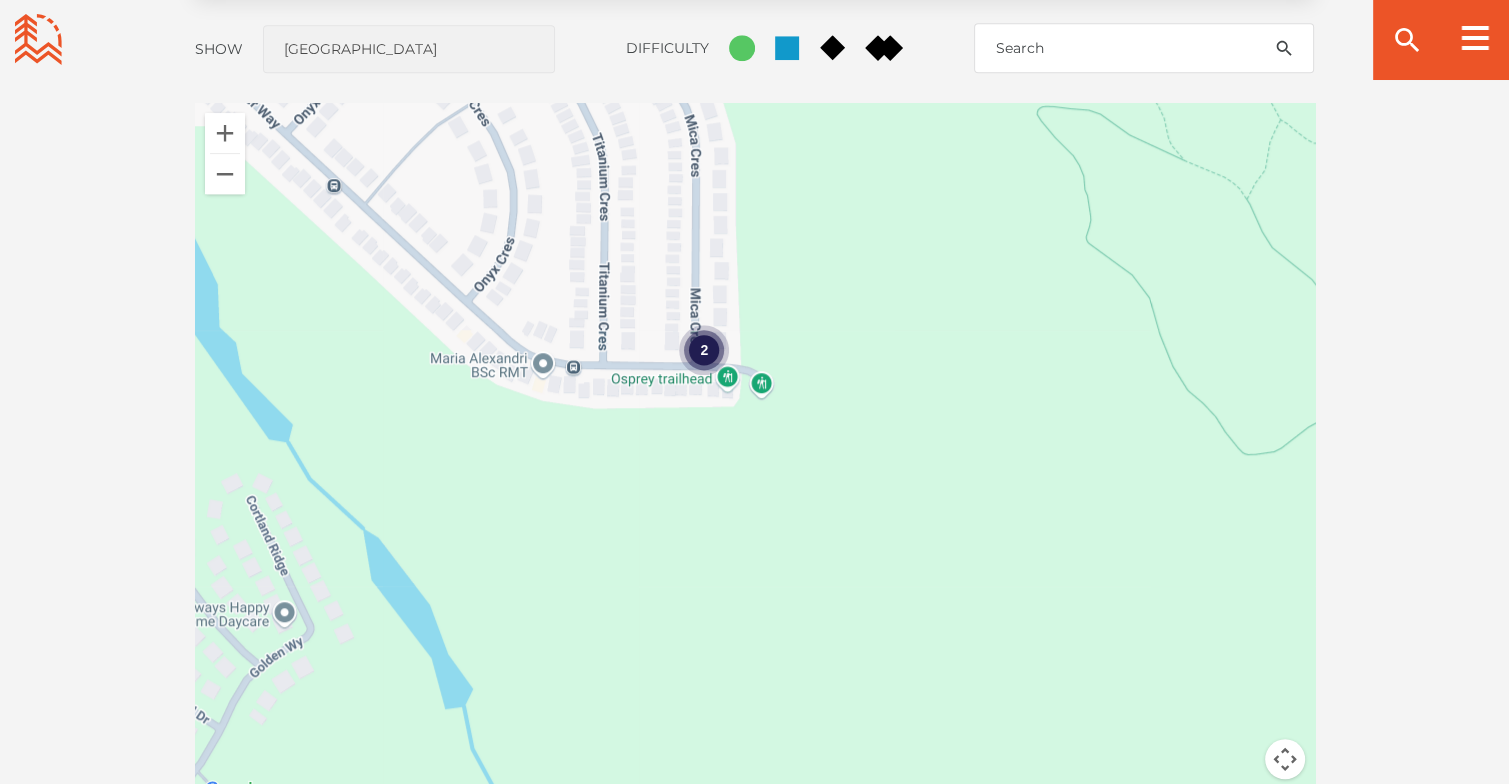 click on "2" at bounding box center [755, 453] 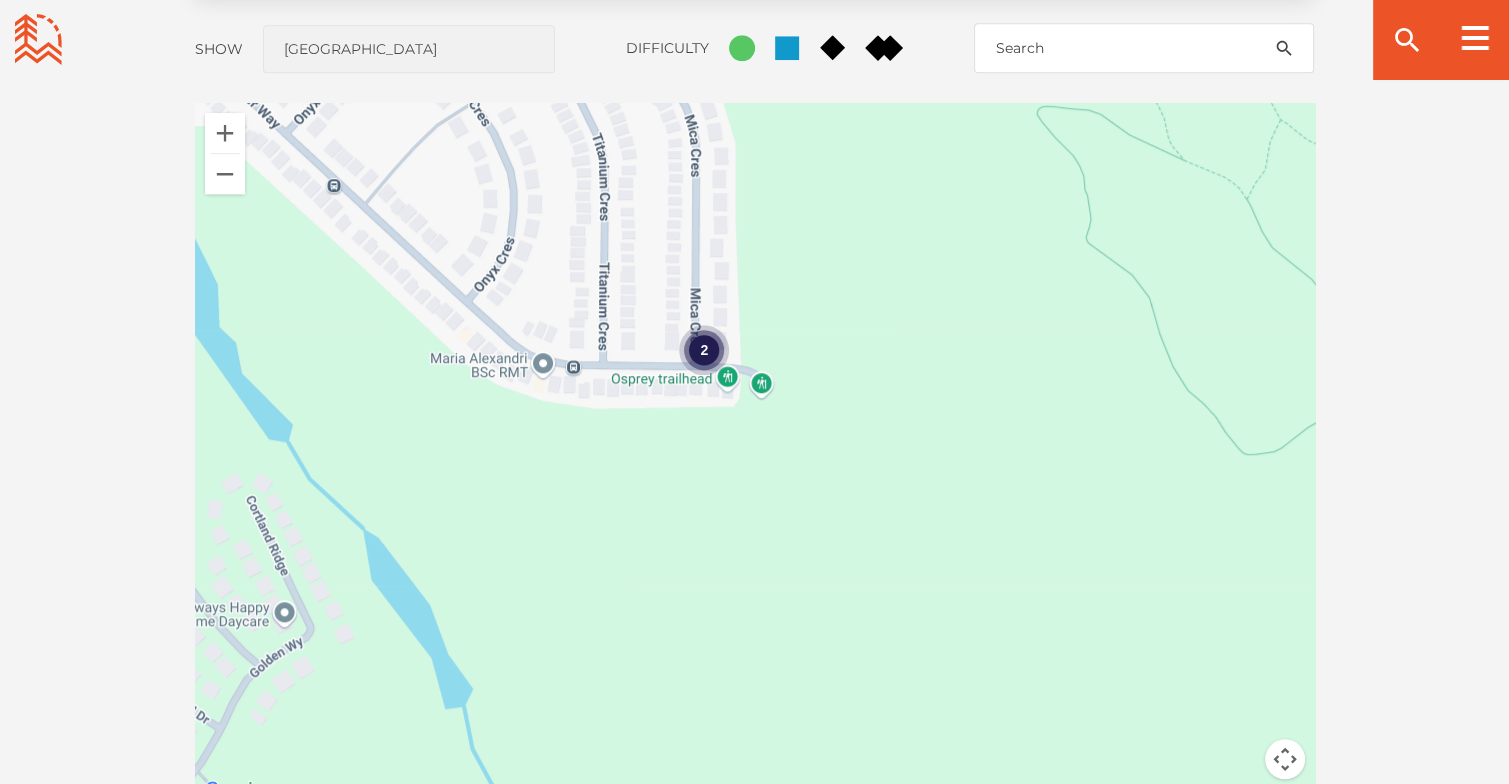 click on "2" at bounding box center (755, 453) 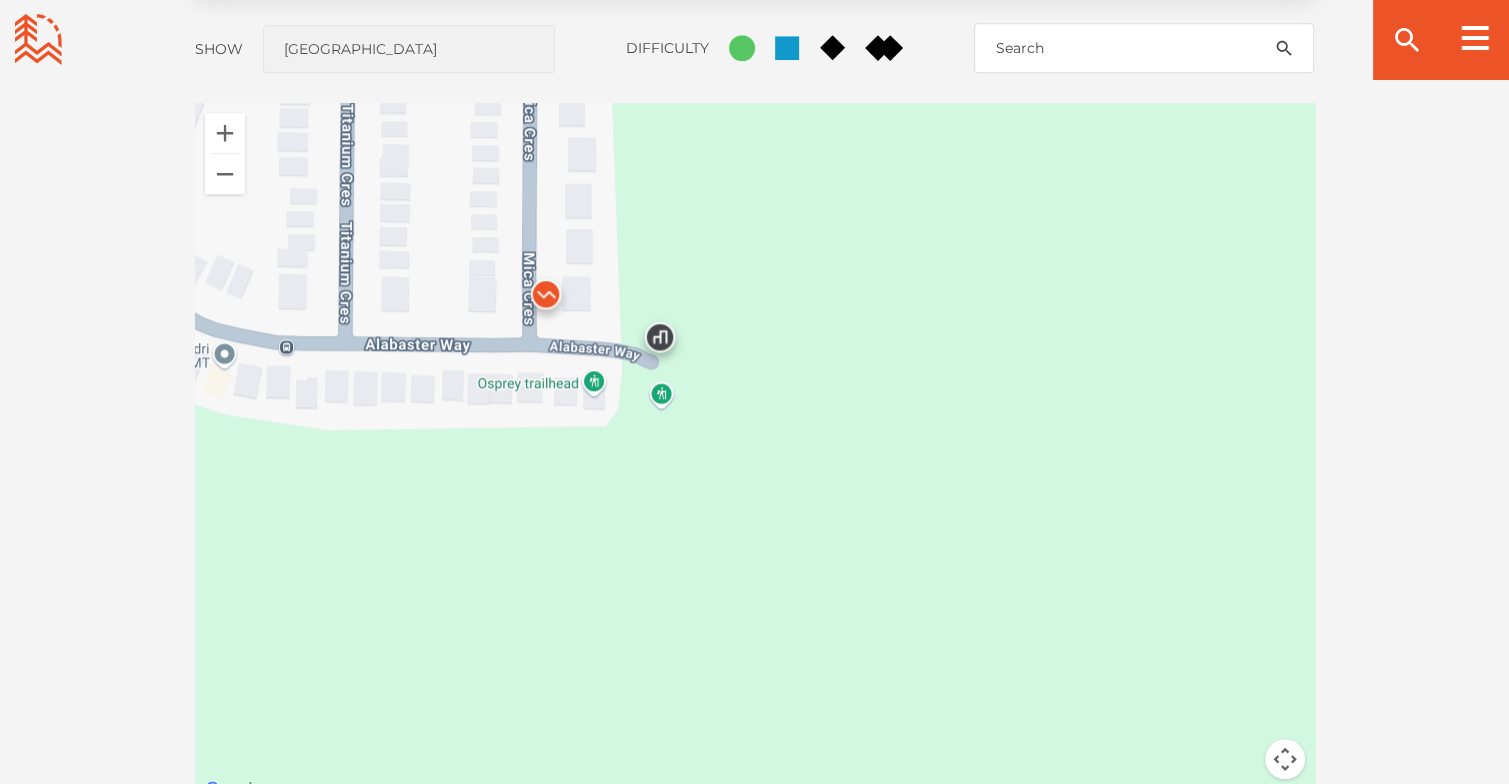 click at bounding box center (546, 299) 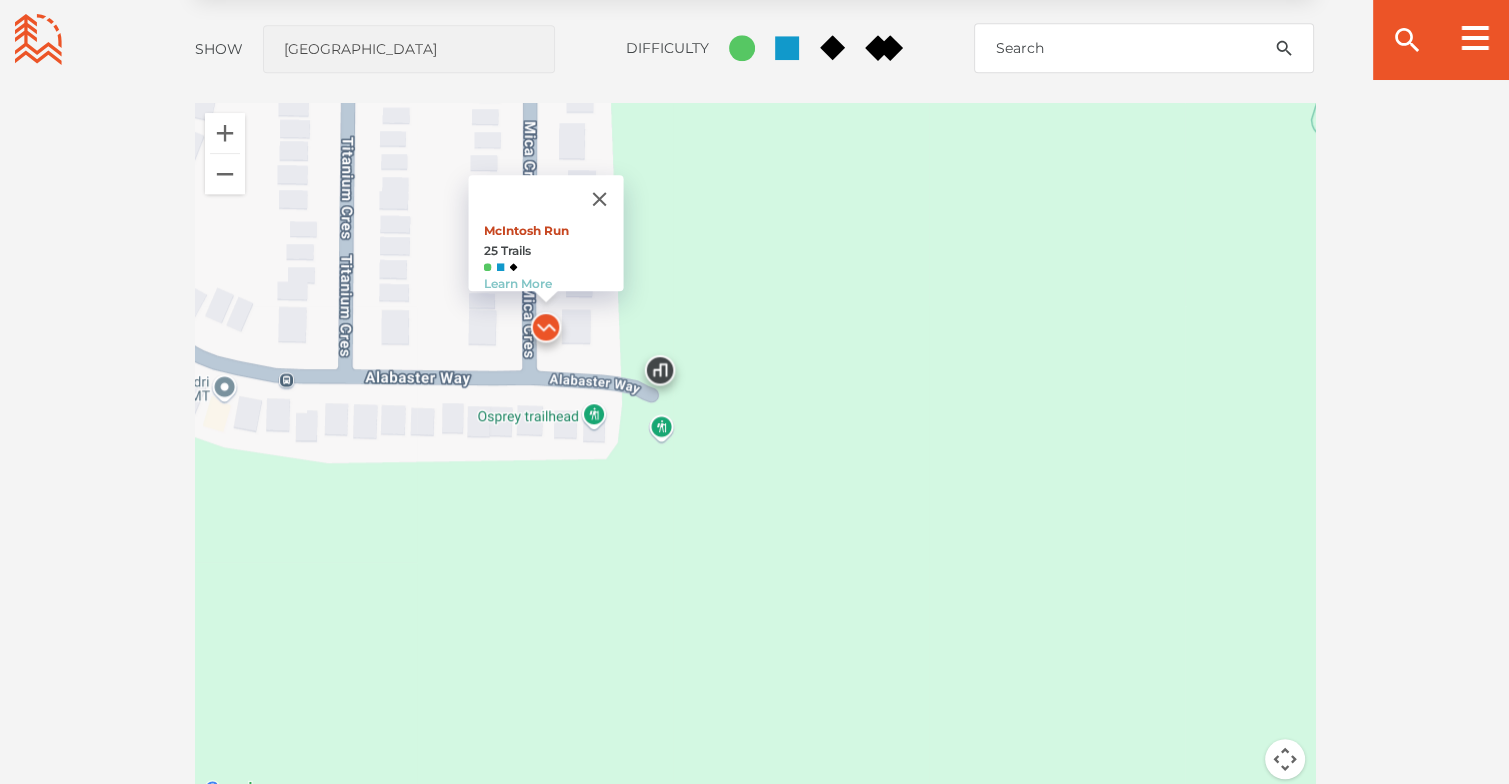 click on "McIntosh Run" at bounding box center (525, 230) 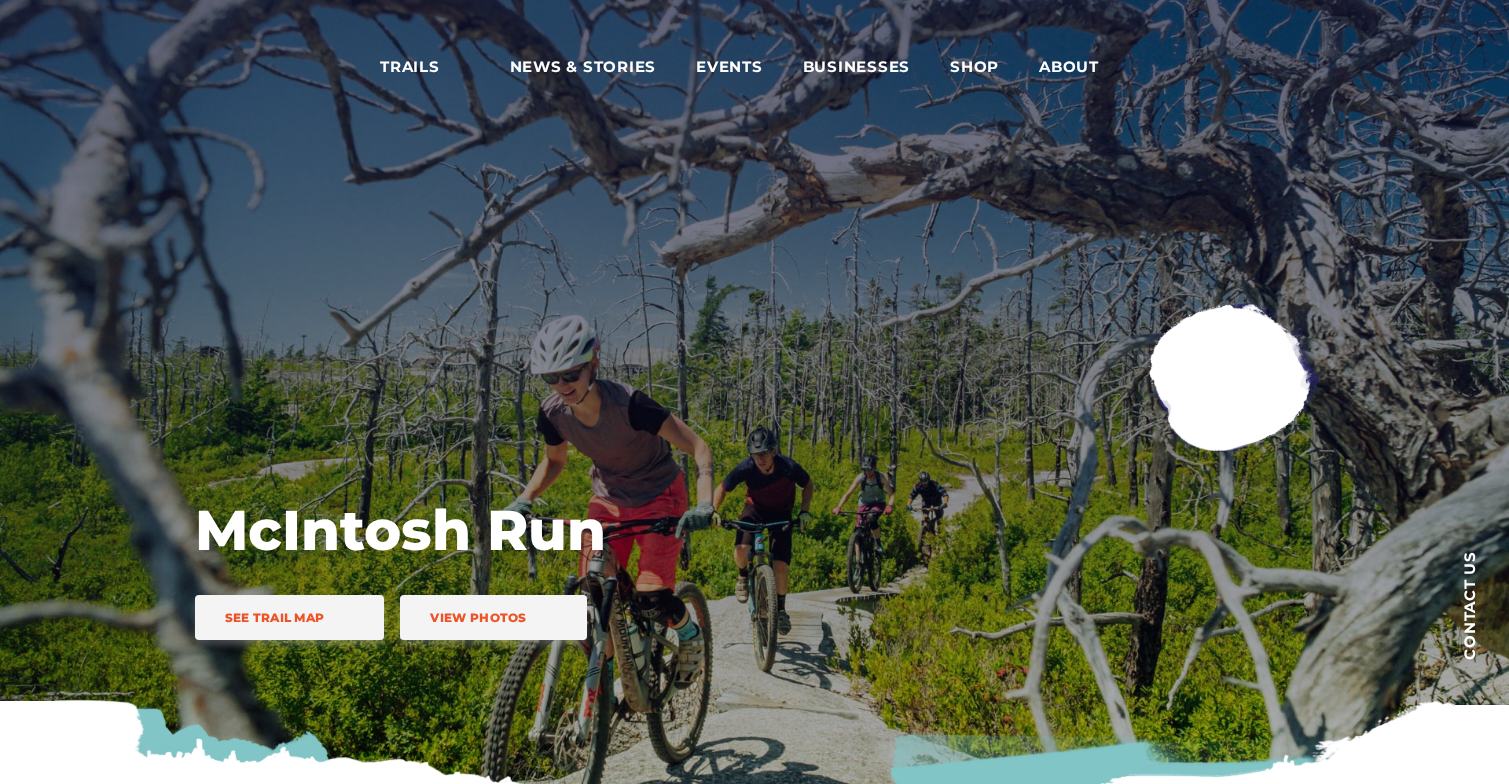 scroll, scrollTop: 0, scrollLeft: 0, axis: both 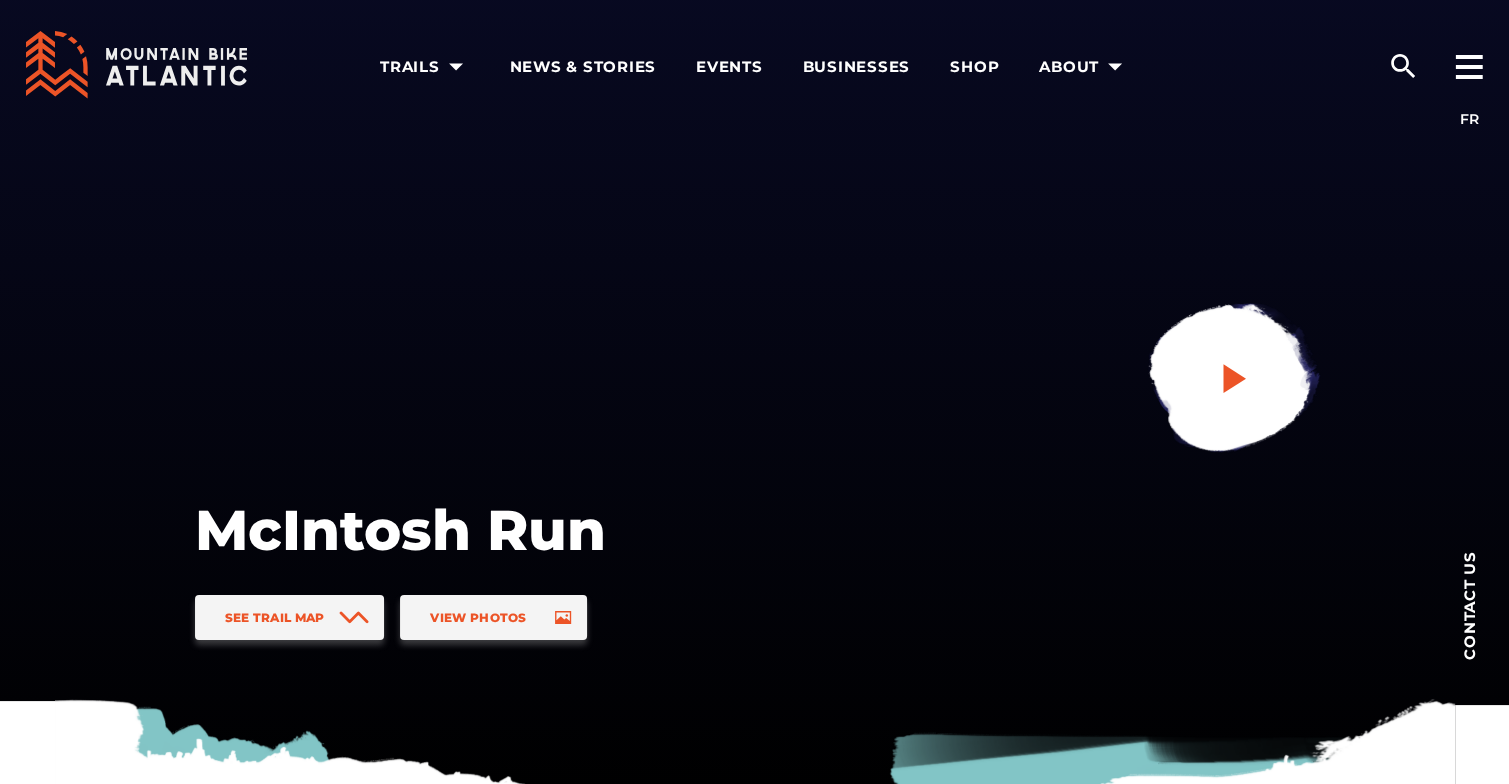 click 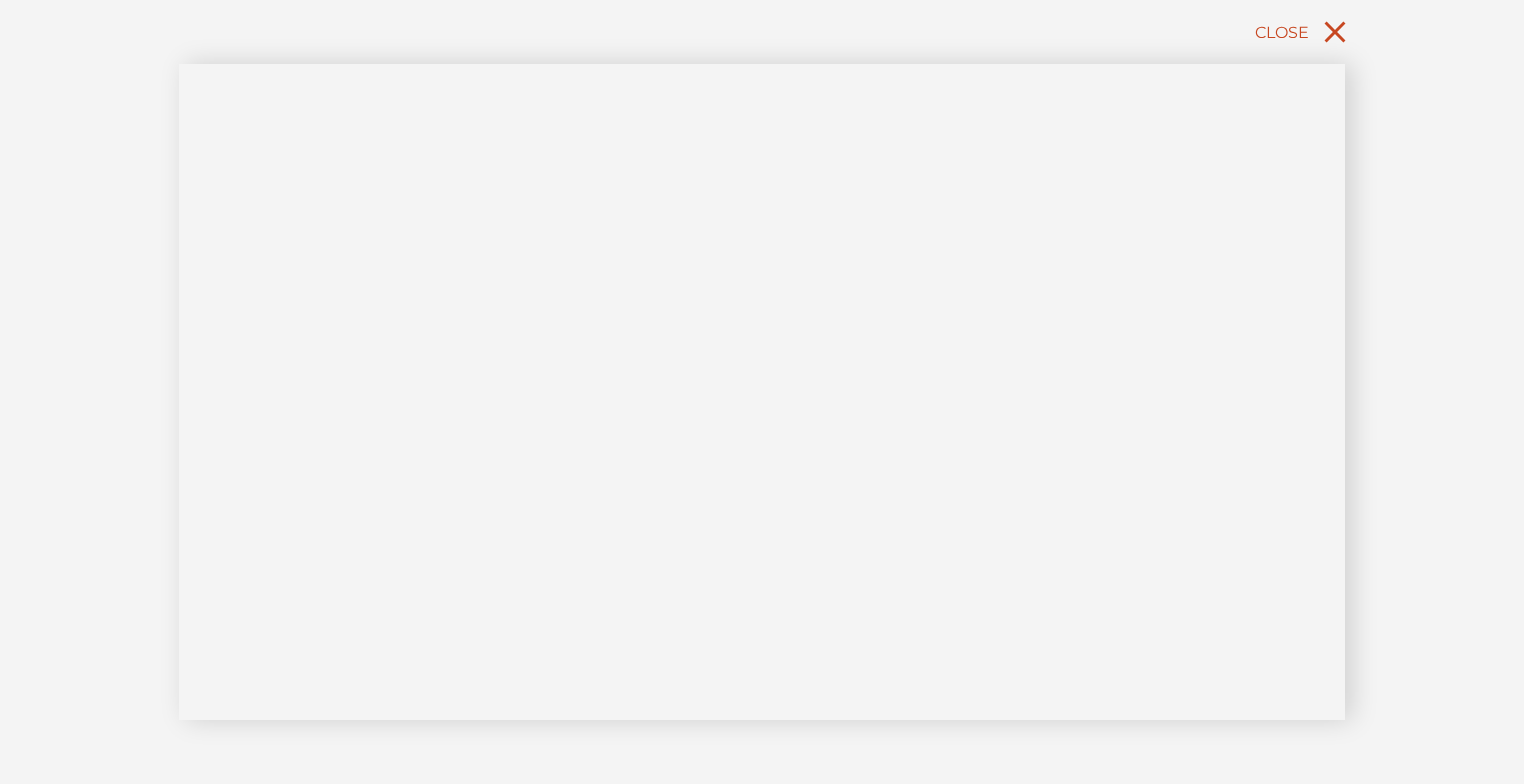 click on "Close" at bounding box center [1282, 32] 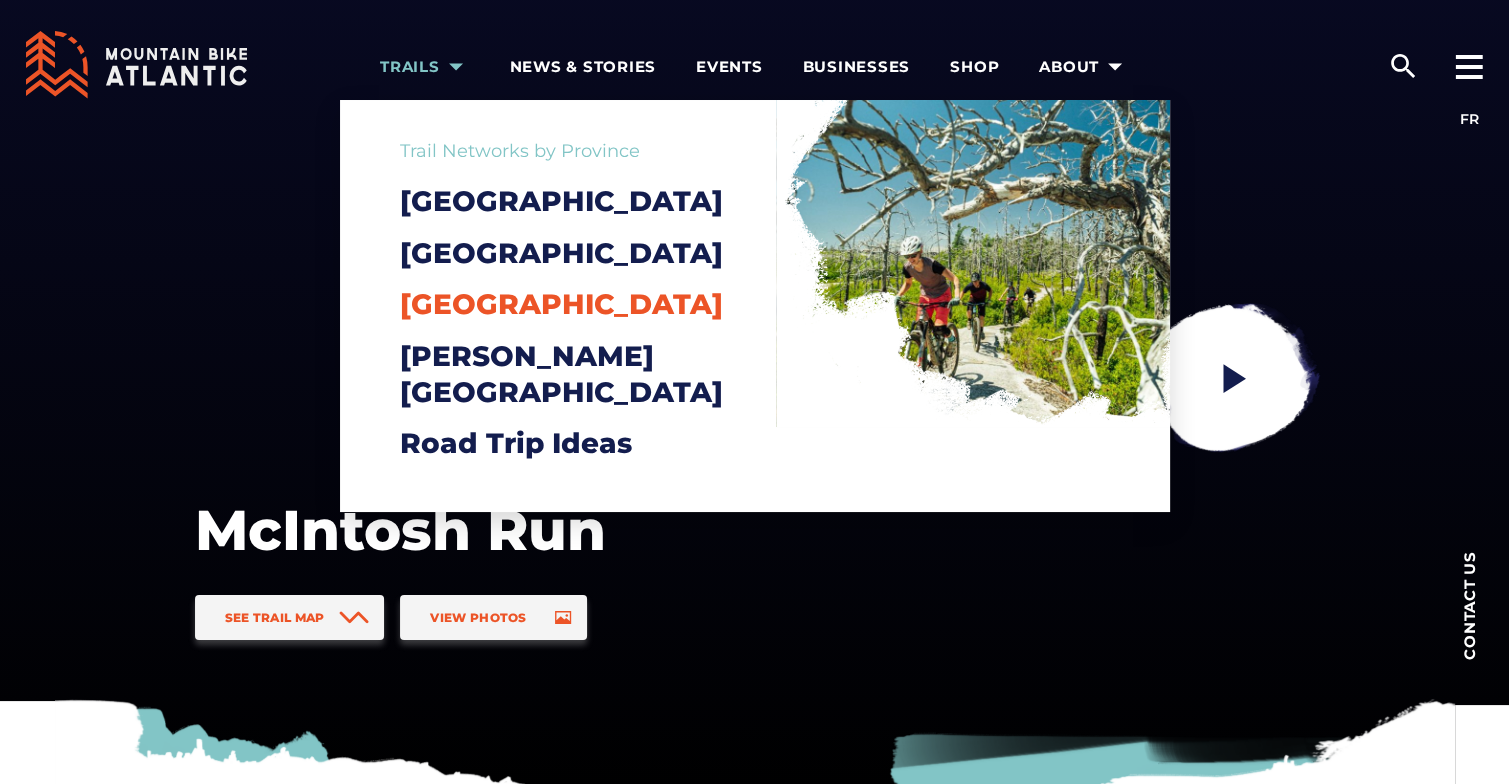 click on "[GEOGRAPHIC_DATA]" at bounding box center [561, 304] 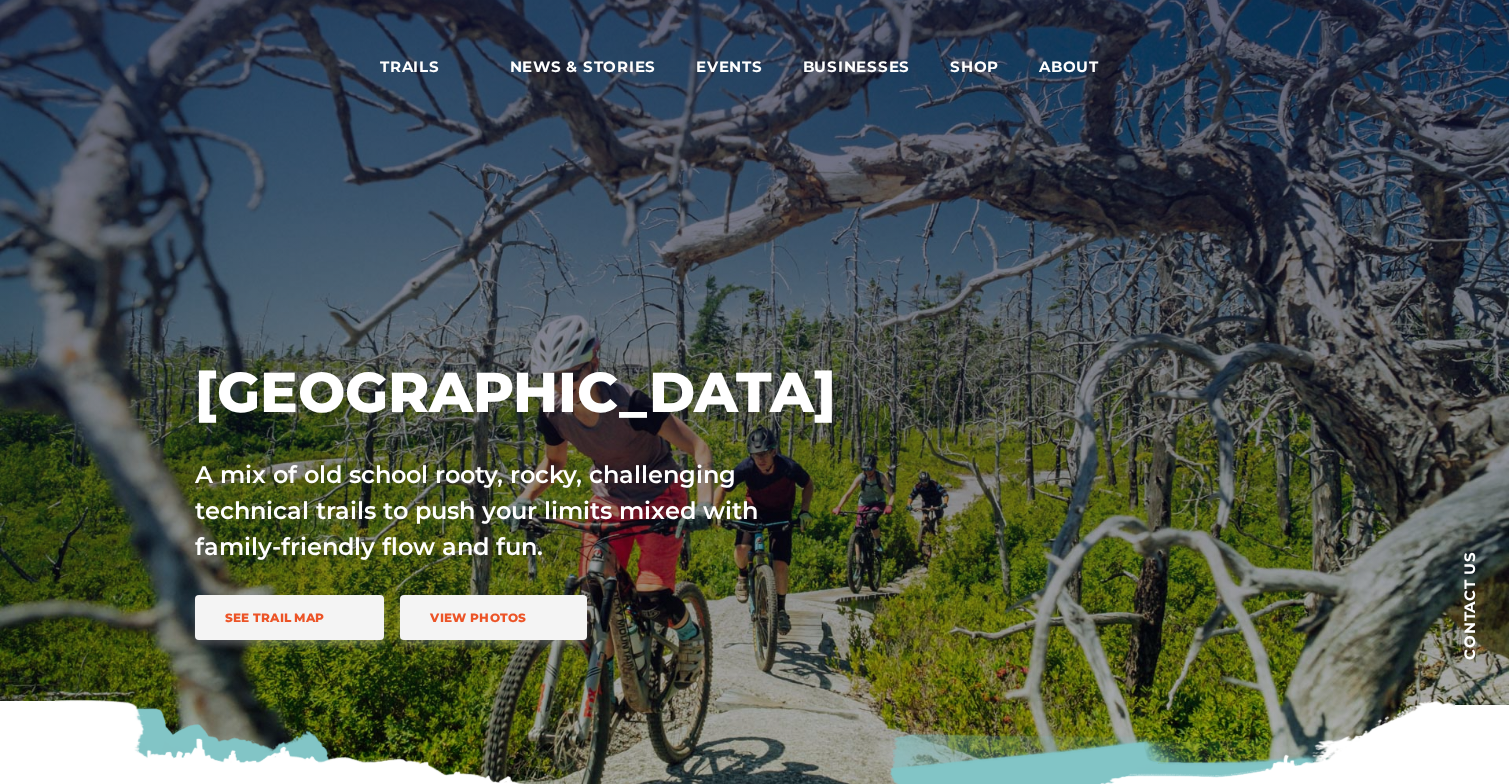 scroll, scrollTop: 0, scrollLeft: 0, axis: both 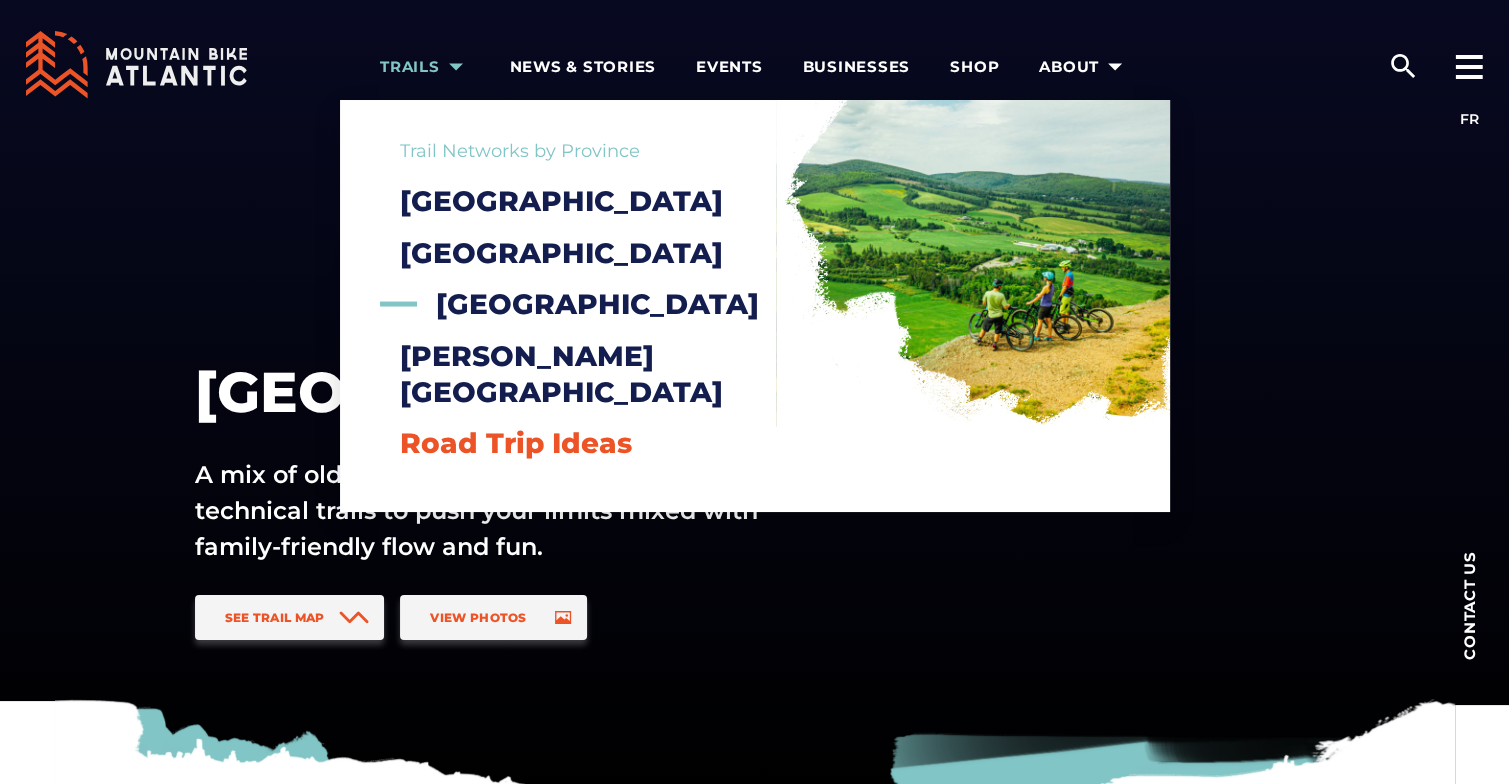 click on "Road Trip Ideas" at bounding box center (516, 443) 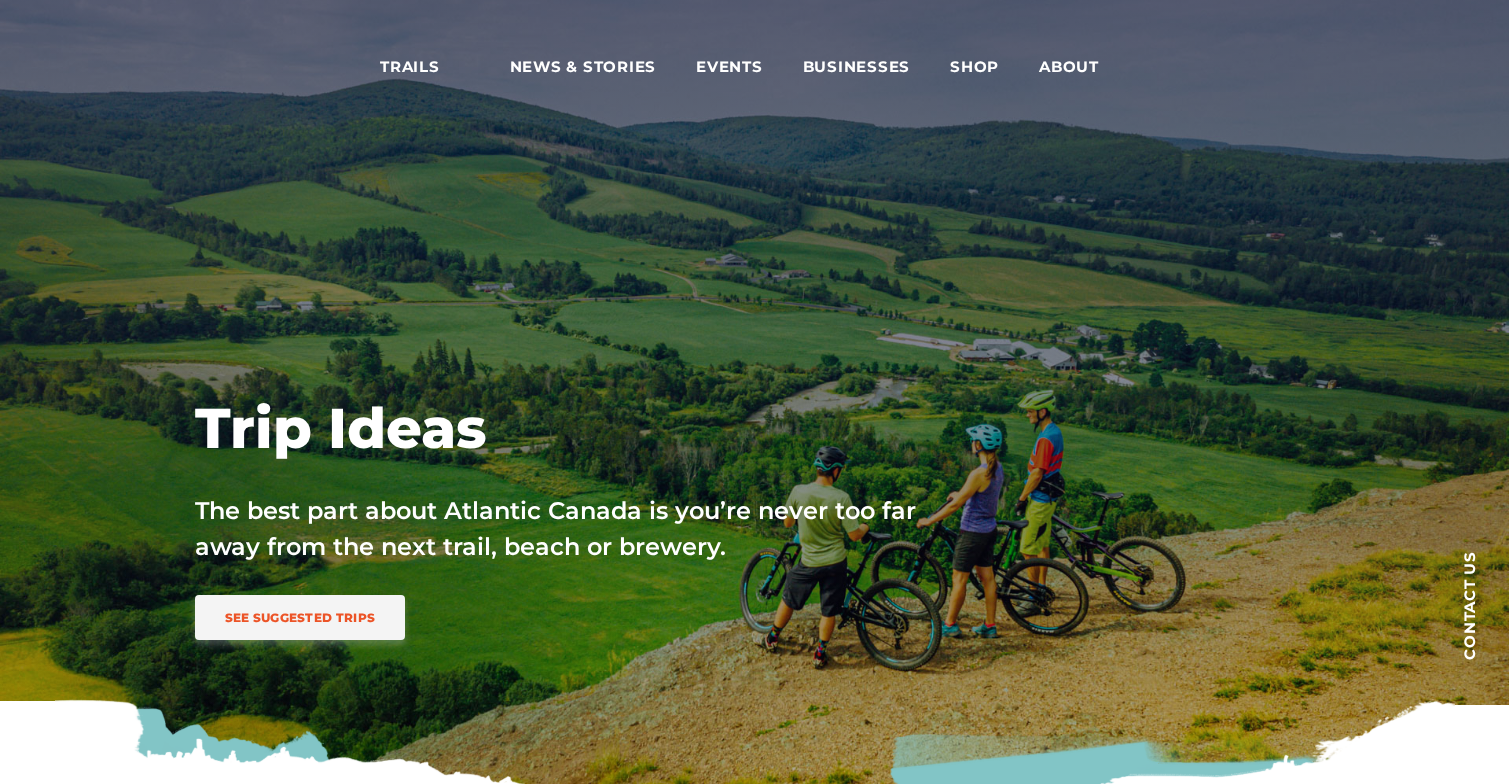 scroll, scrollTop: 0, scrollLeft: 0, axis: both 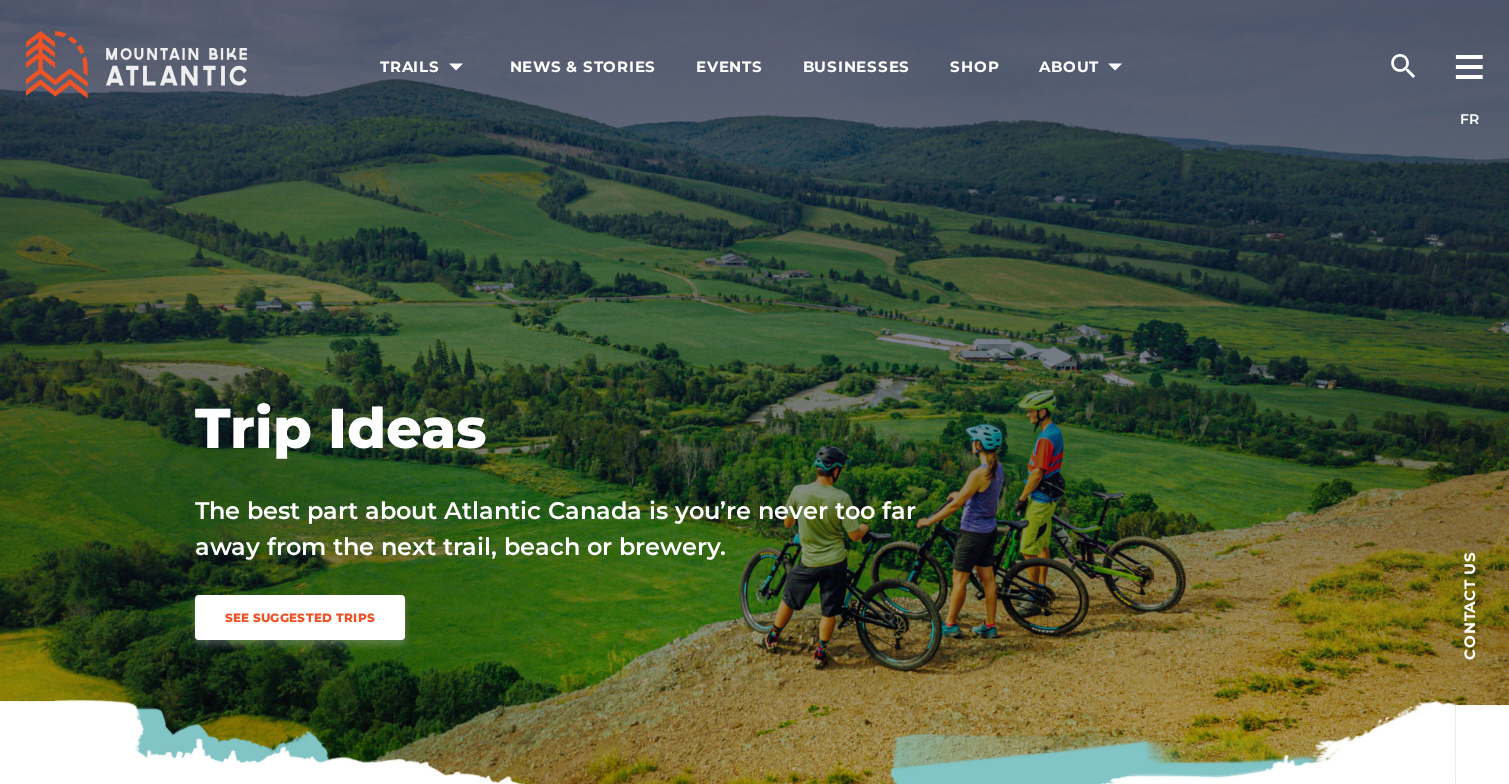 click on "See Suggested Trips" at bounding box center (300, 617) 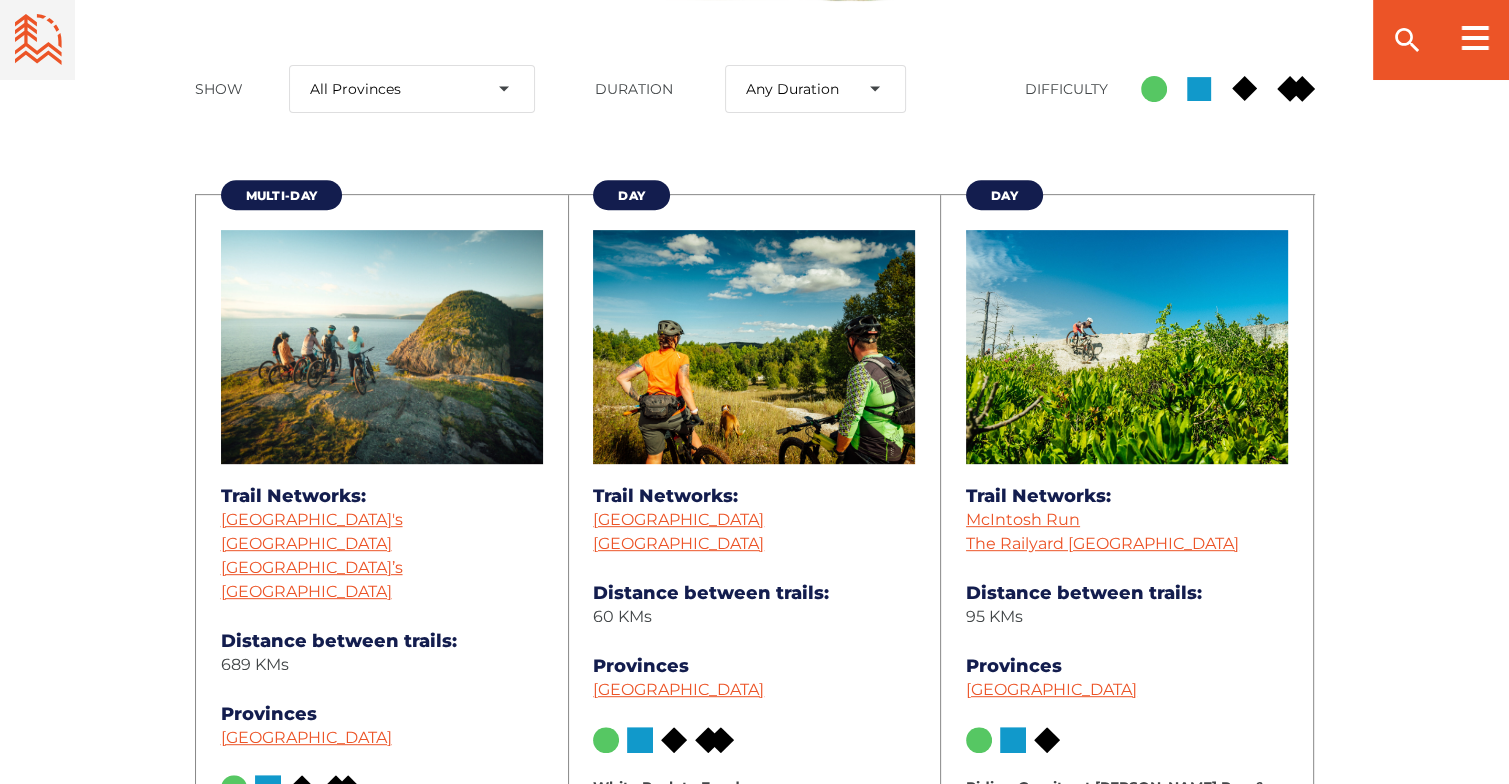 scroll, scrollTop: 800, scrollLeft: 0, axis: vertical 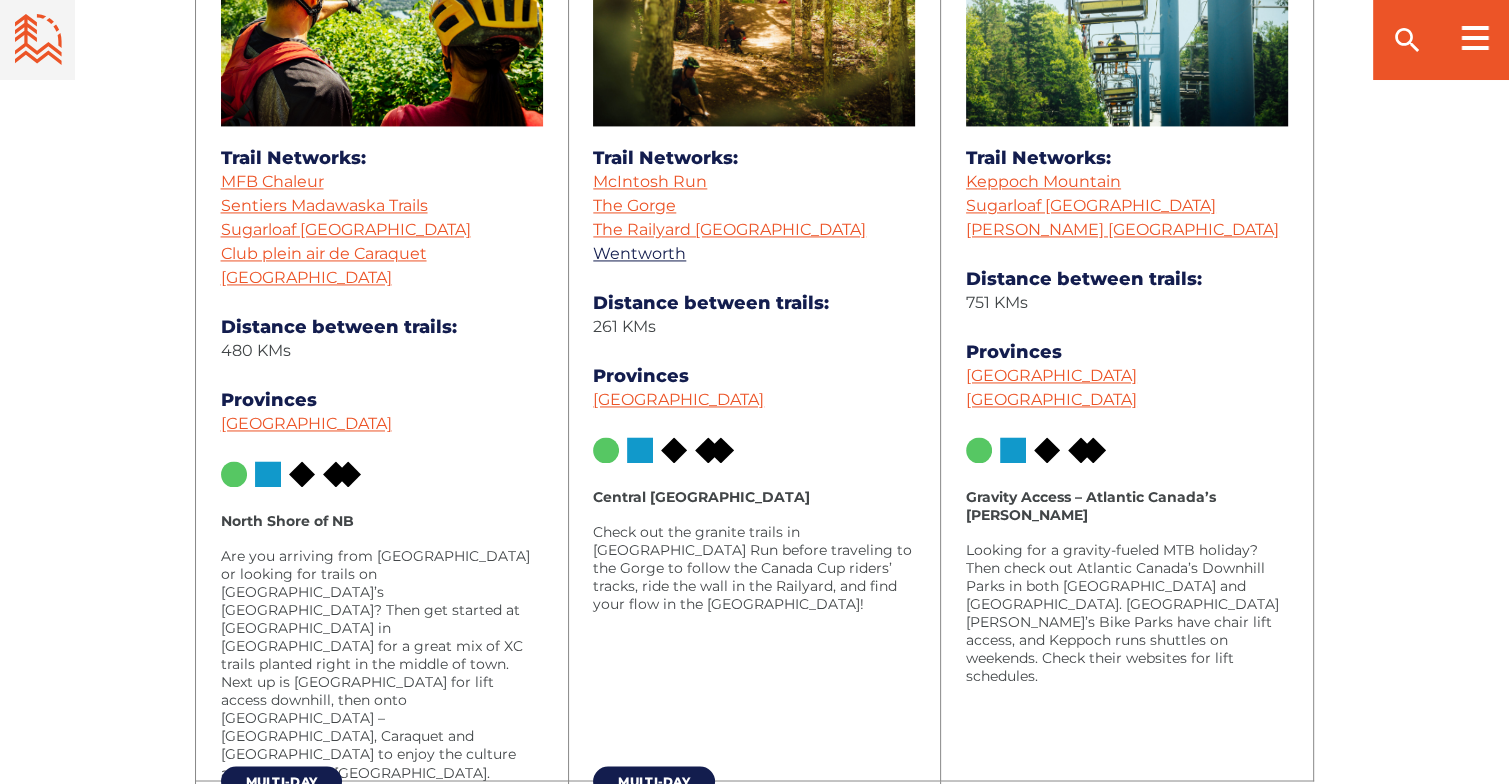 click on "Wentworth" at bounding box center (639, 253) 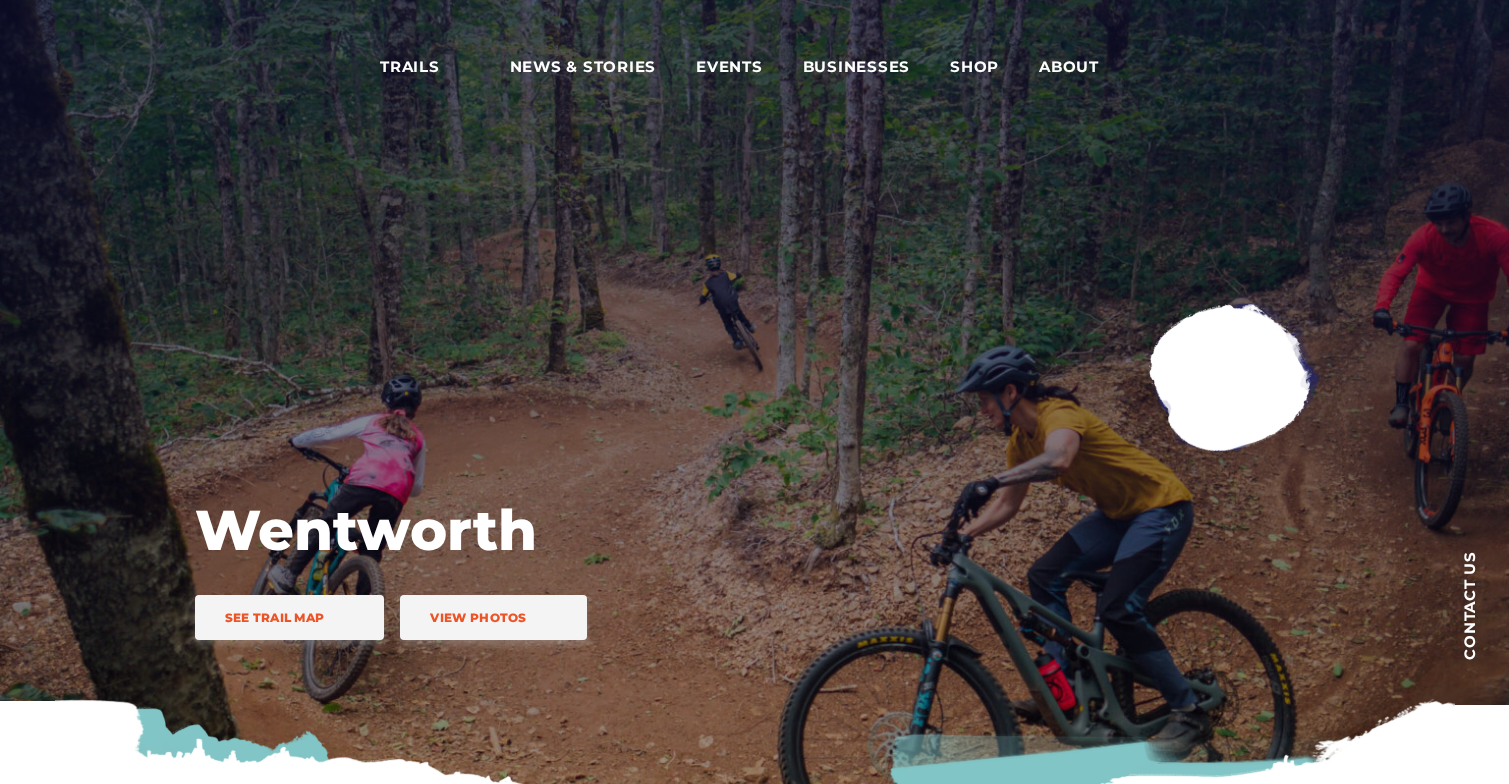 scroll, scrollTop: 0, scrollLeft: 0, axis: both 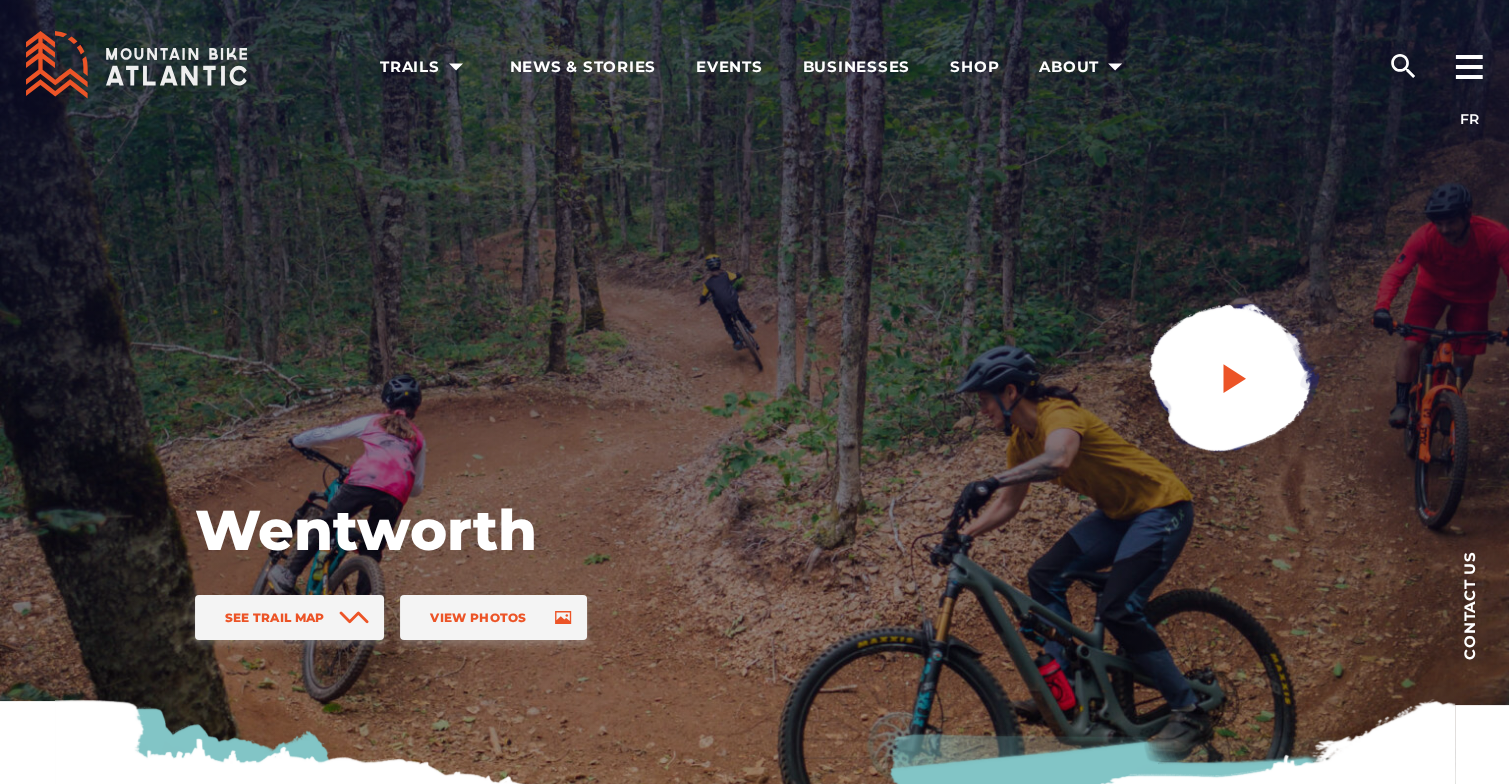 click 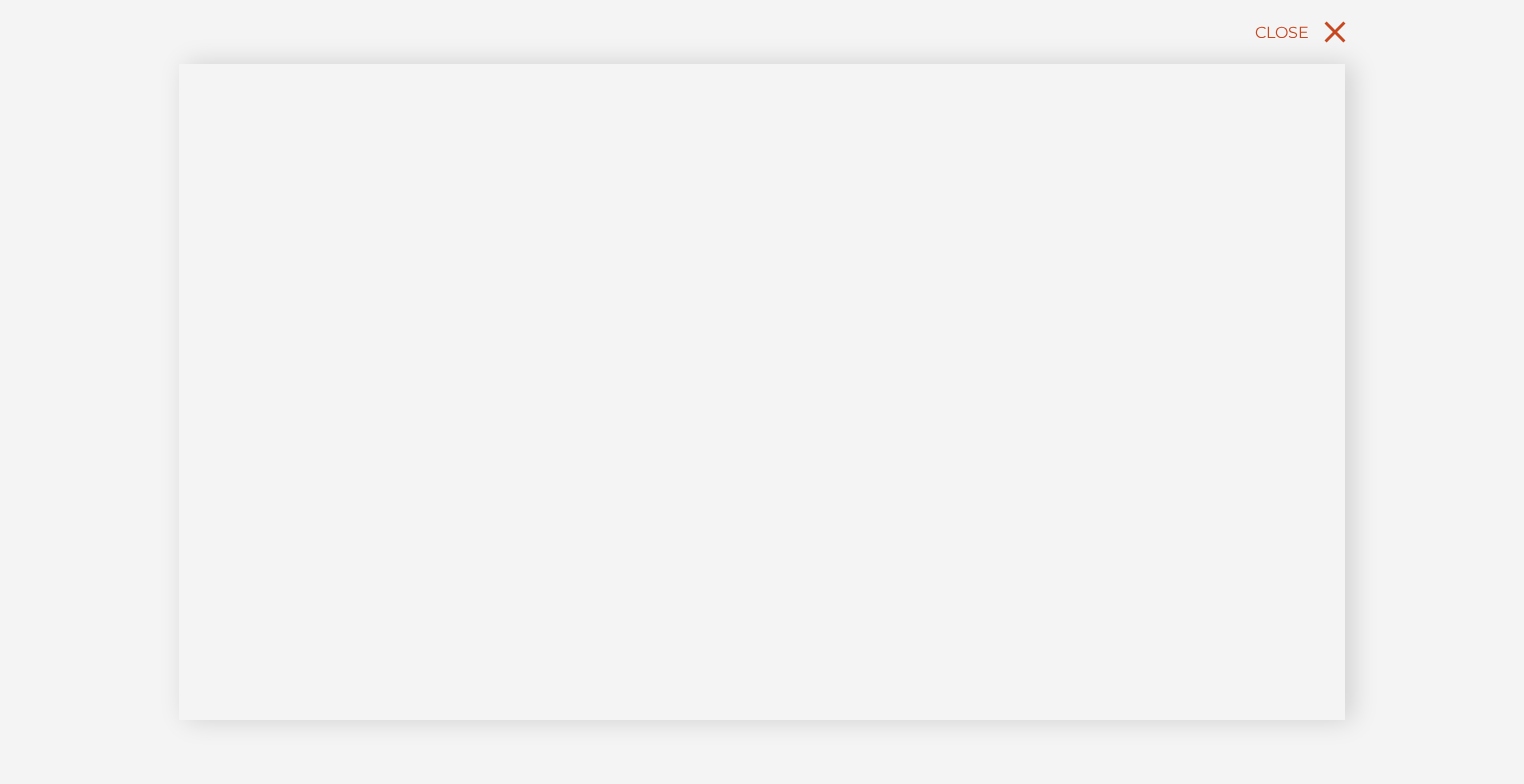 click on "Close" at bounding box center (1282, 32) 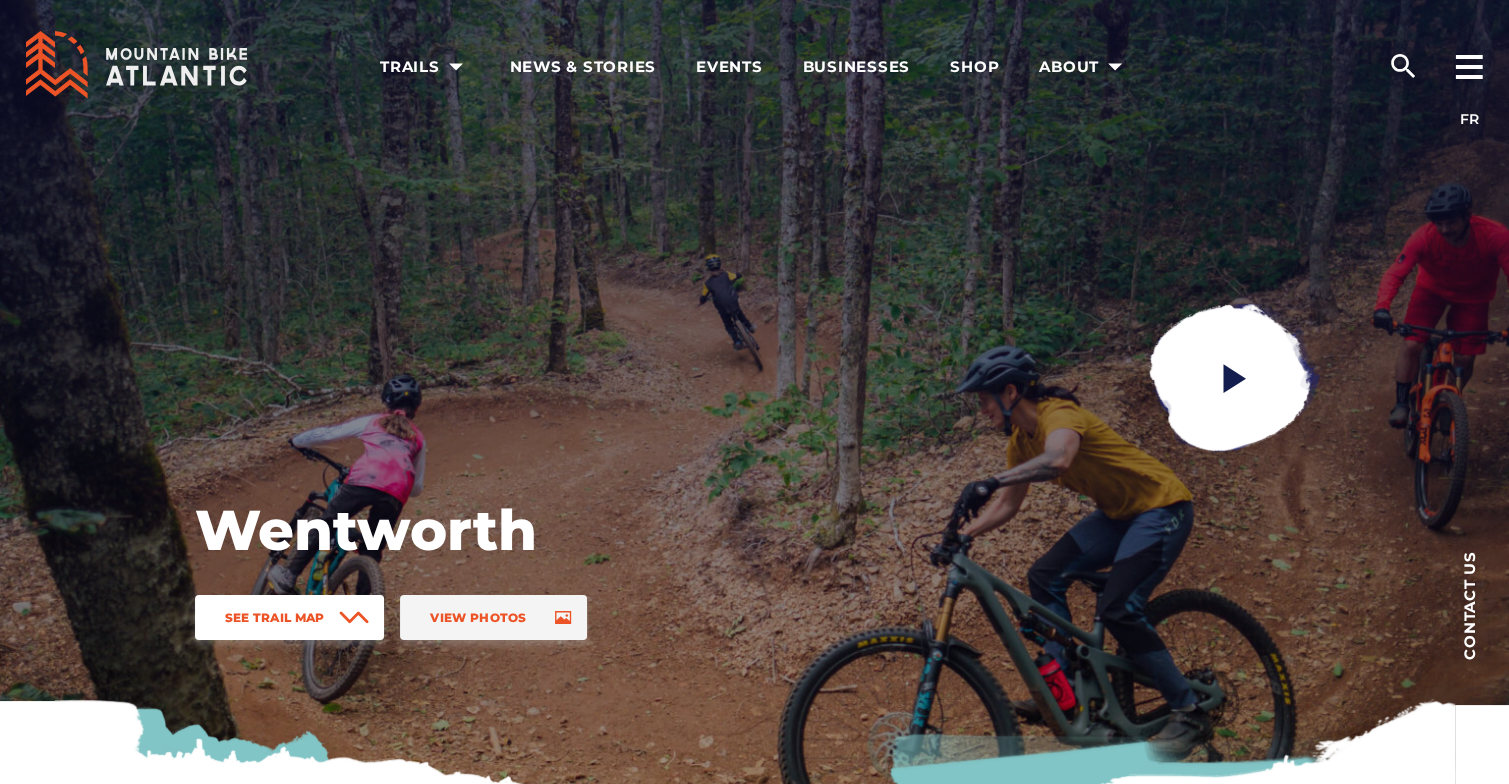 click on "See Trail Map" at bounding box center (275, 617) 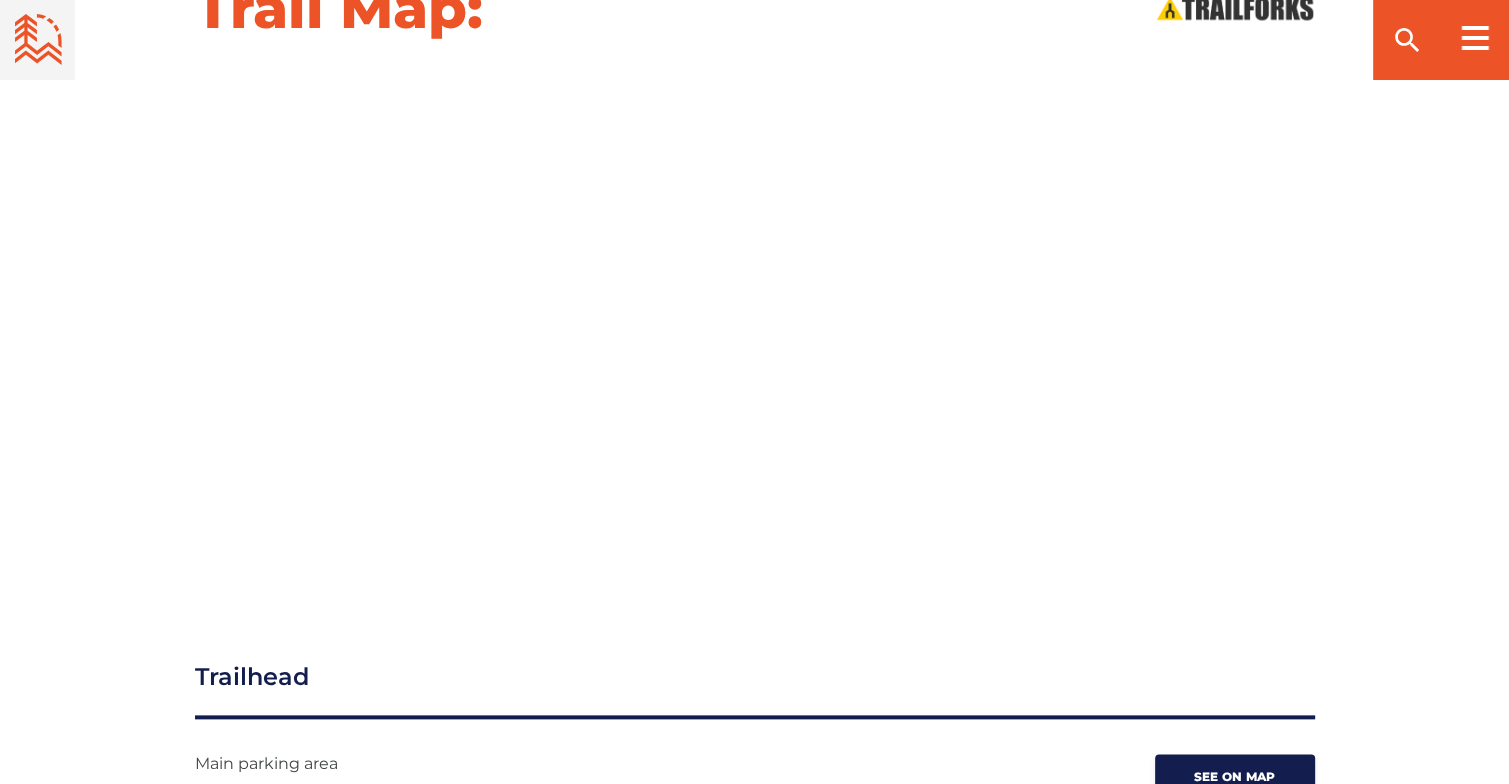 scroll, scrollTop: 2139, scrollLeft: 0, axis: vertical 